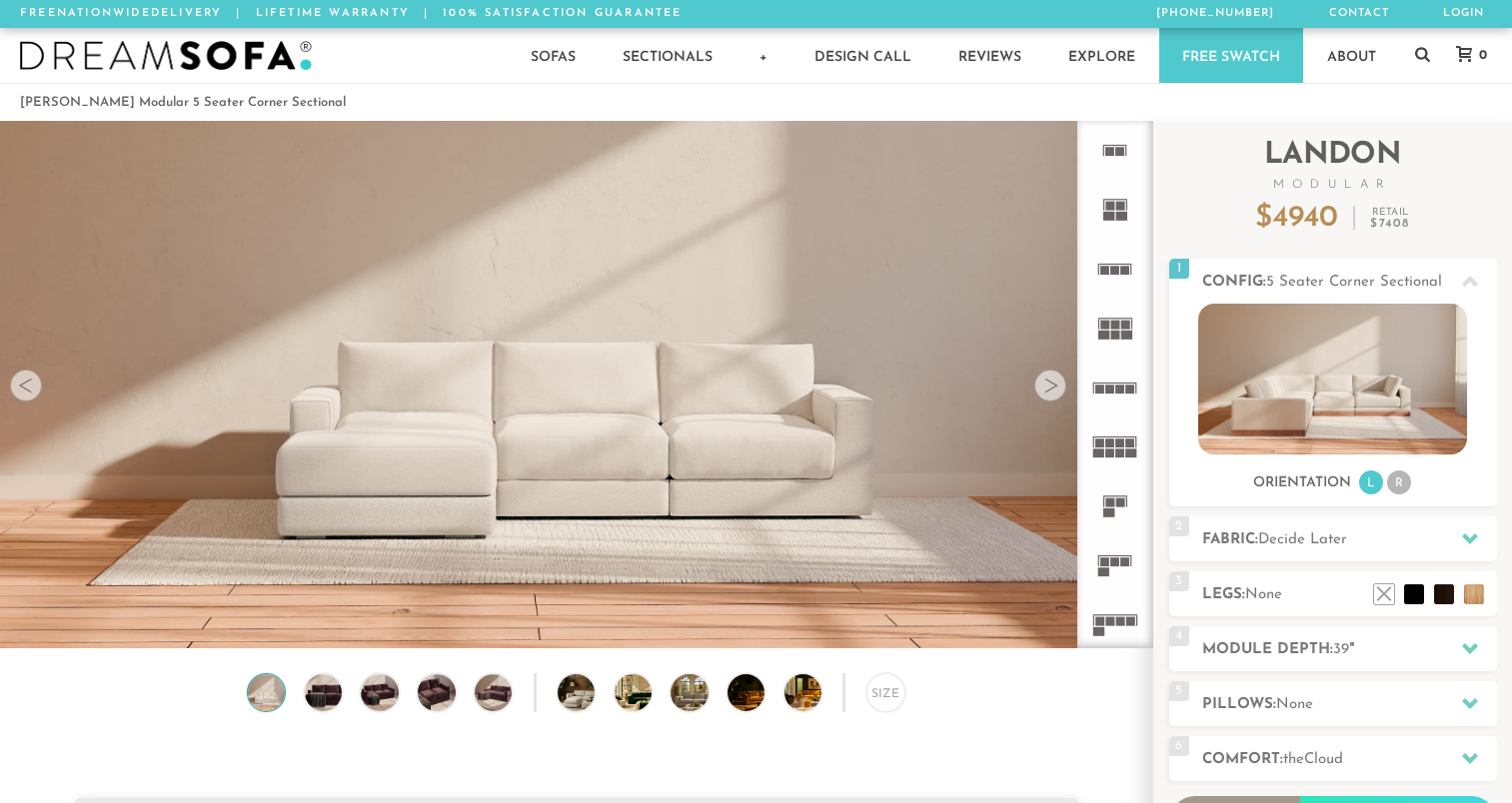 scroll, scrollTop: 0, scrollLeft: 0, axis: both 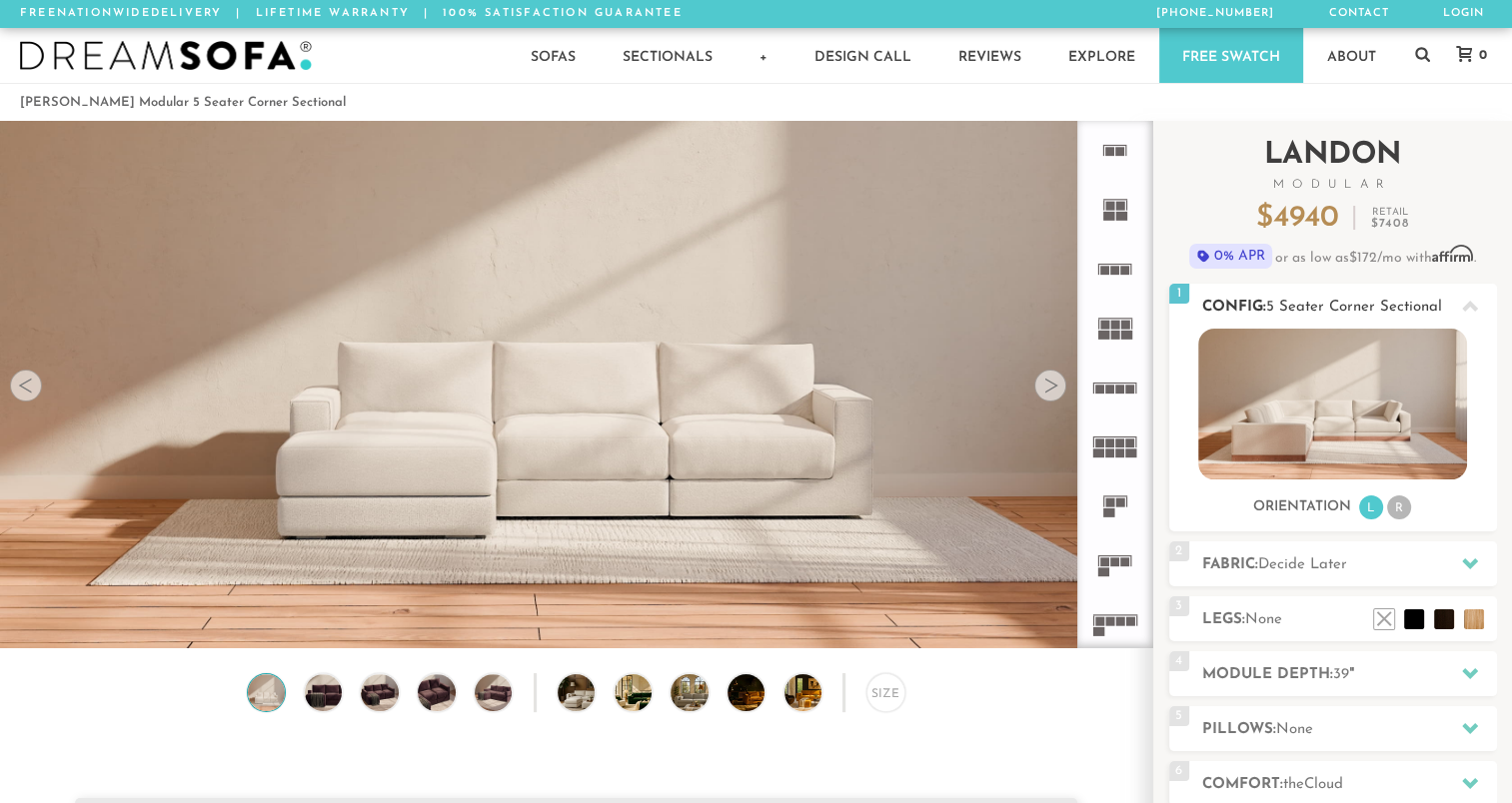 click at bounding box center [1332, 403] 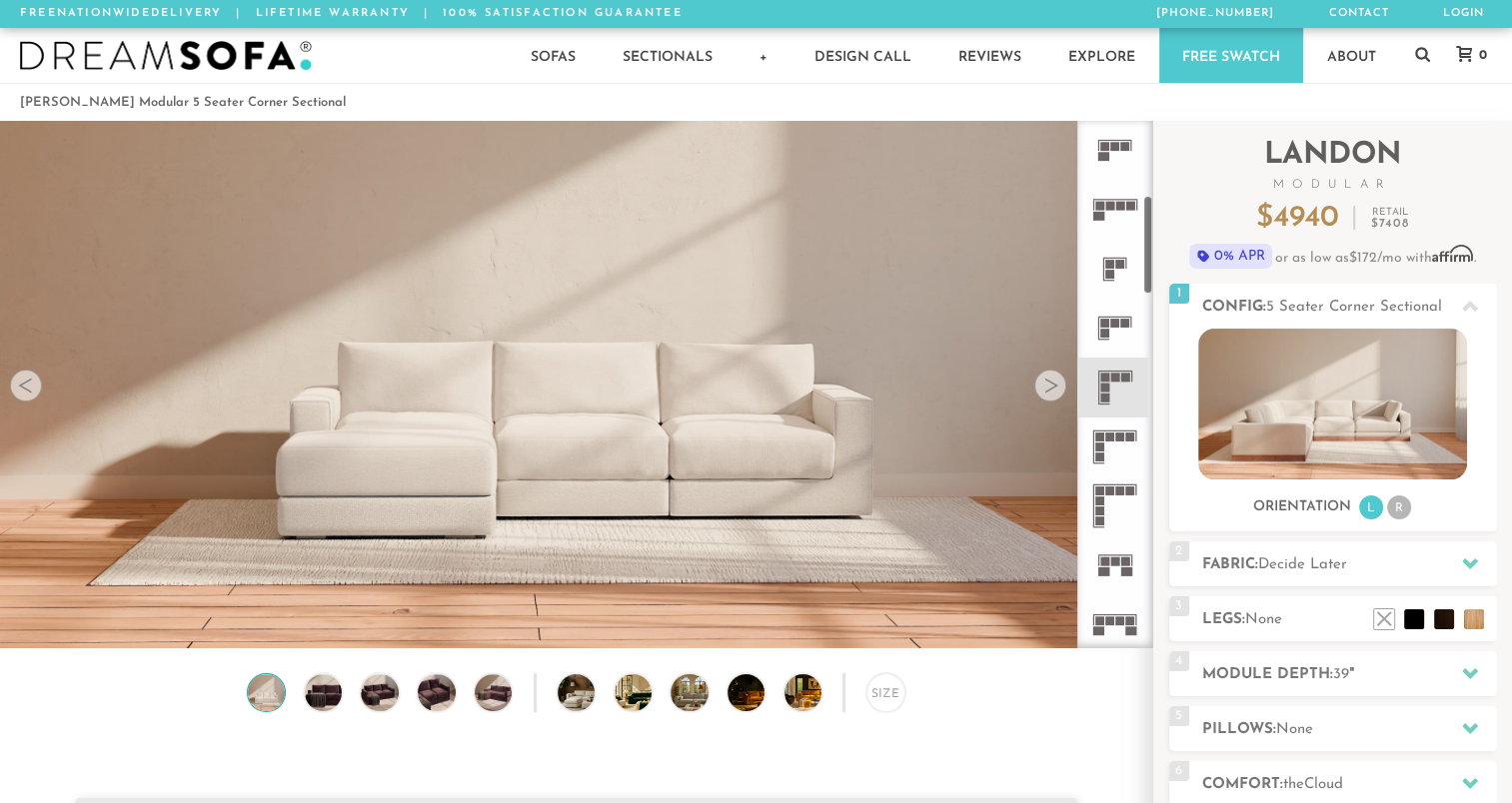 scroll, scrollTop: 457, scrollLeft: 0, axis: vertical 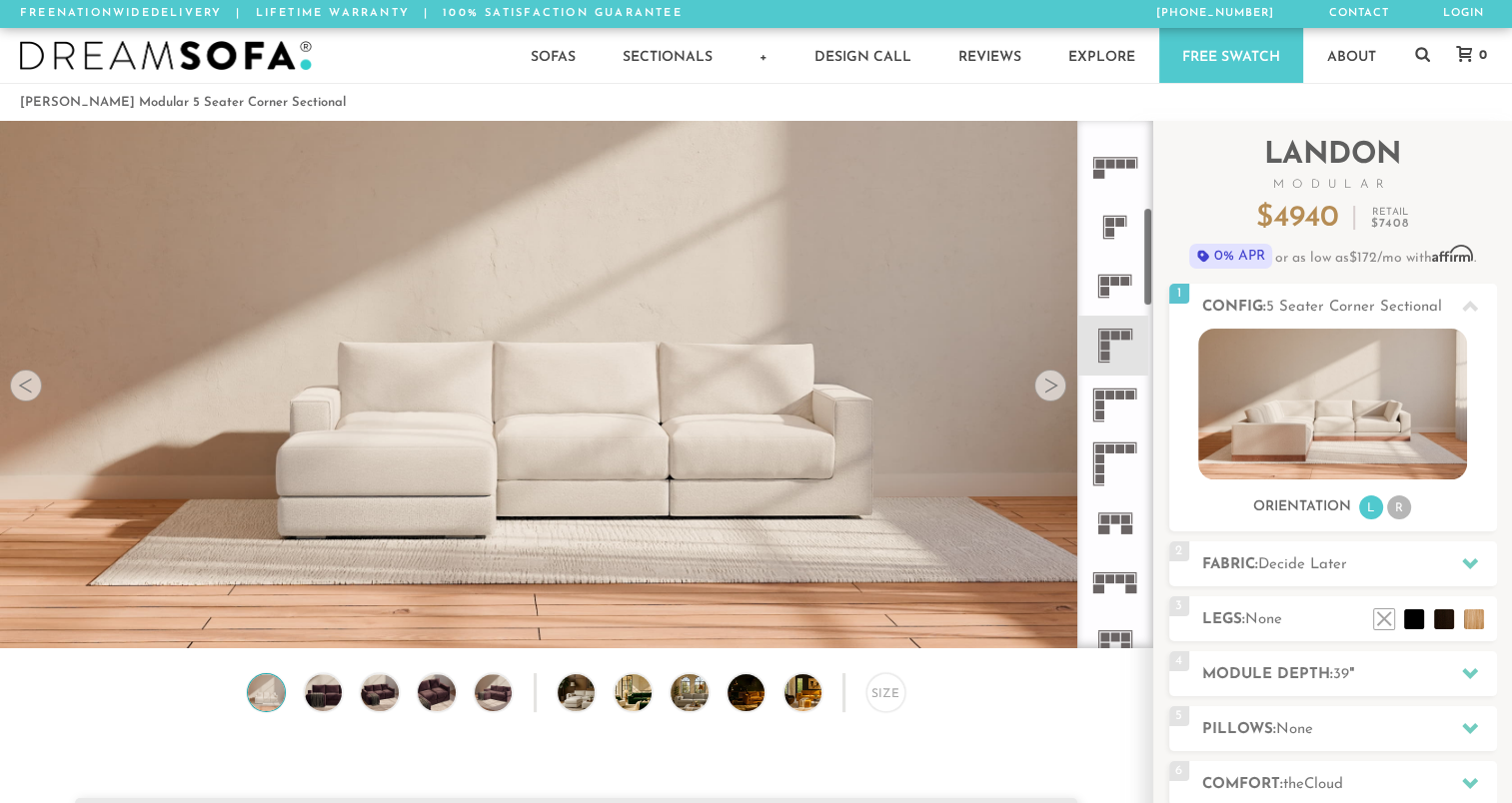 drag, startPoint x: 1147, startPoint y: 163, endPoint x: 1151, endPoint y: 249, distance: 86.09297 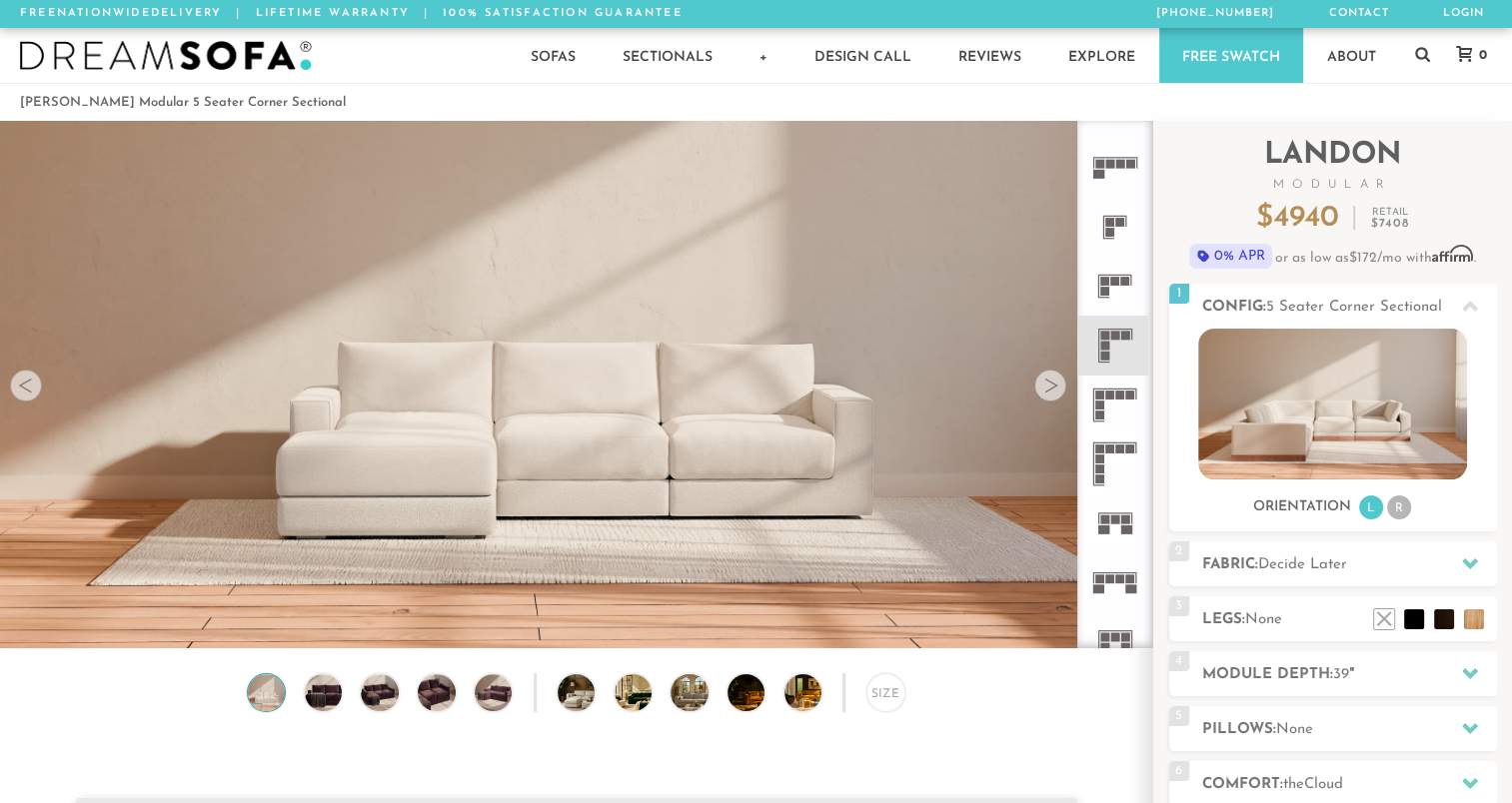 click 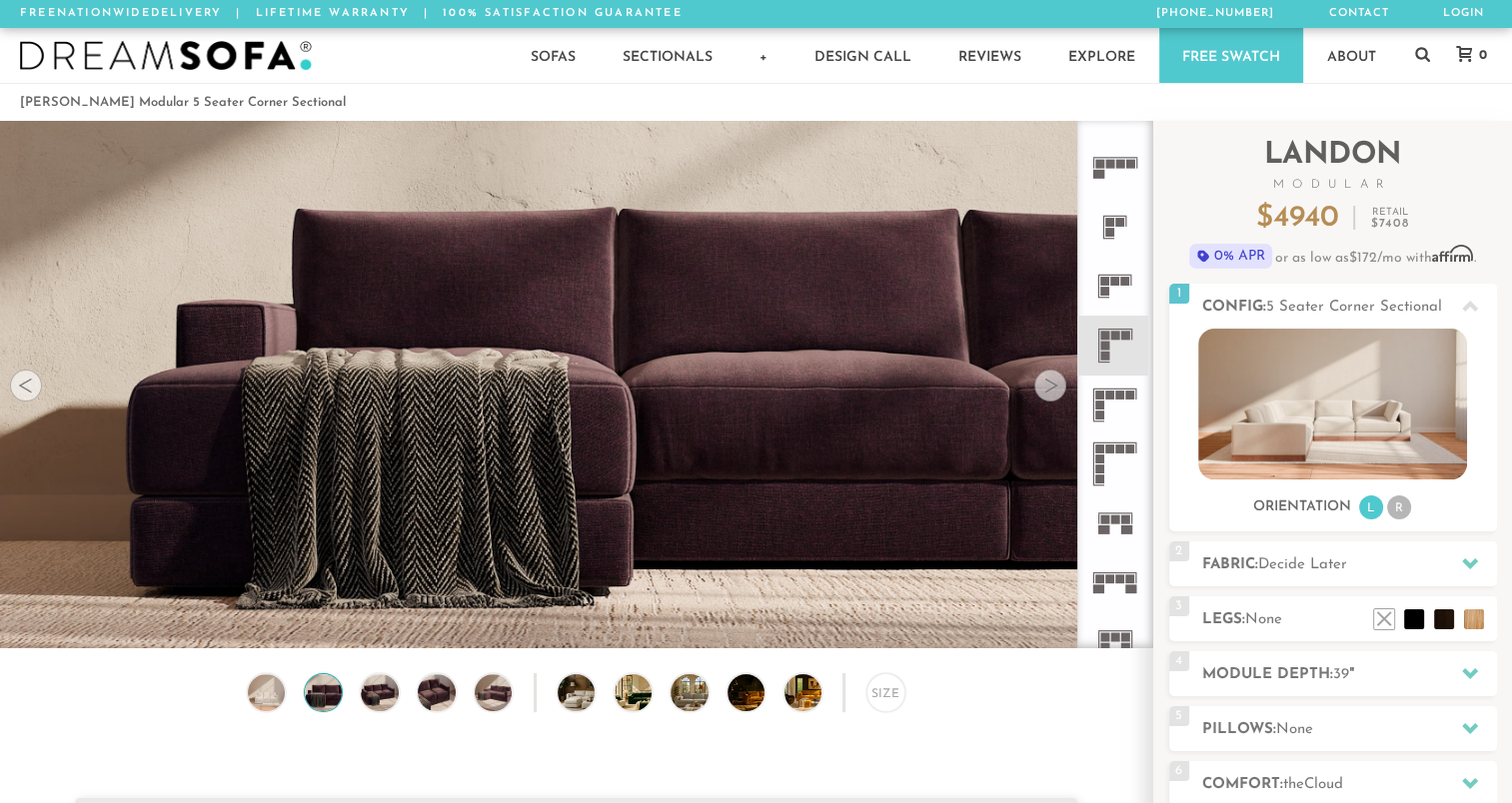 click at bounding box center [1050, 386] 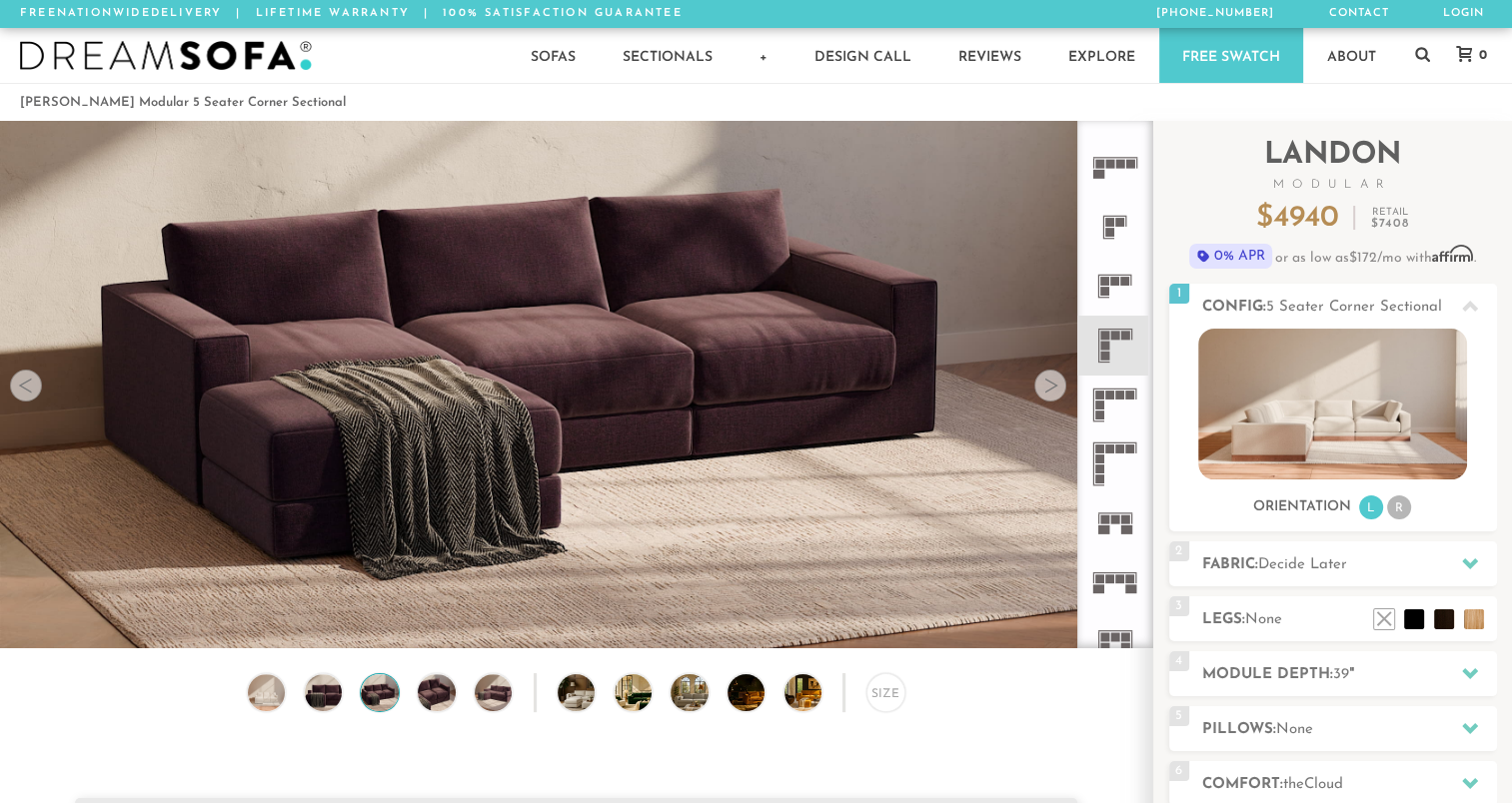 click at bounding box center (1050, 386) 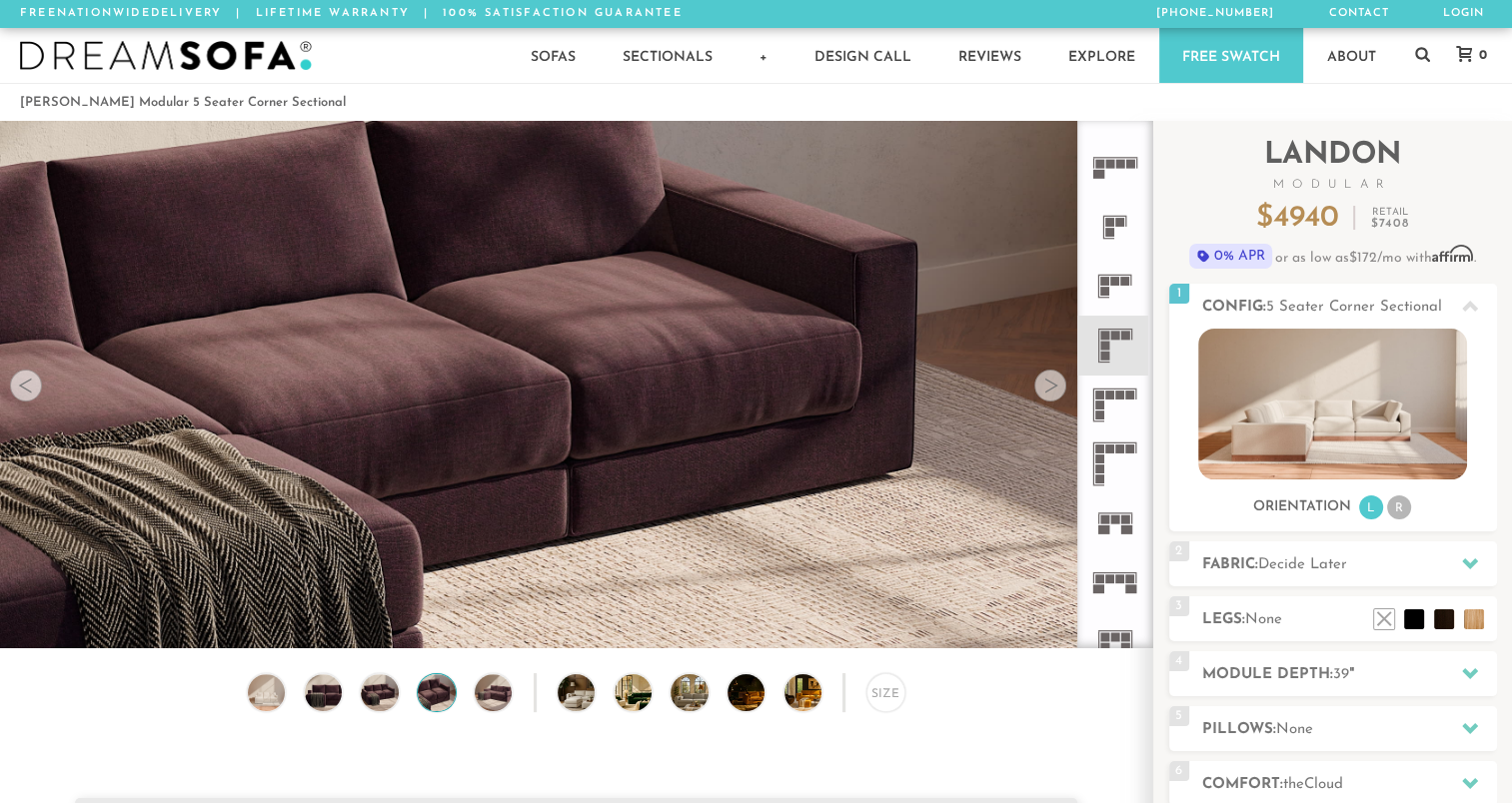 click at bounding box center [1050, 386] 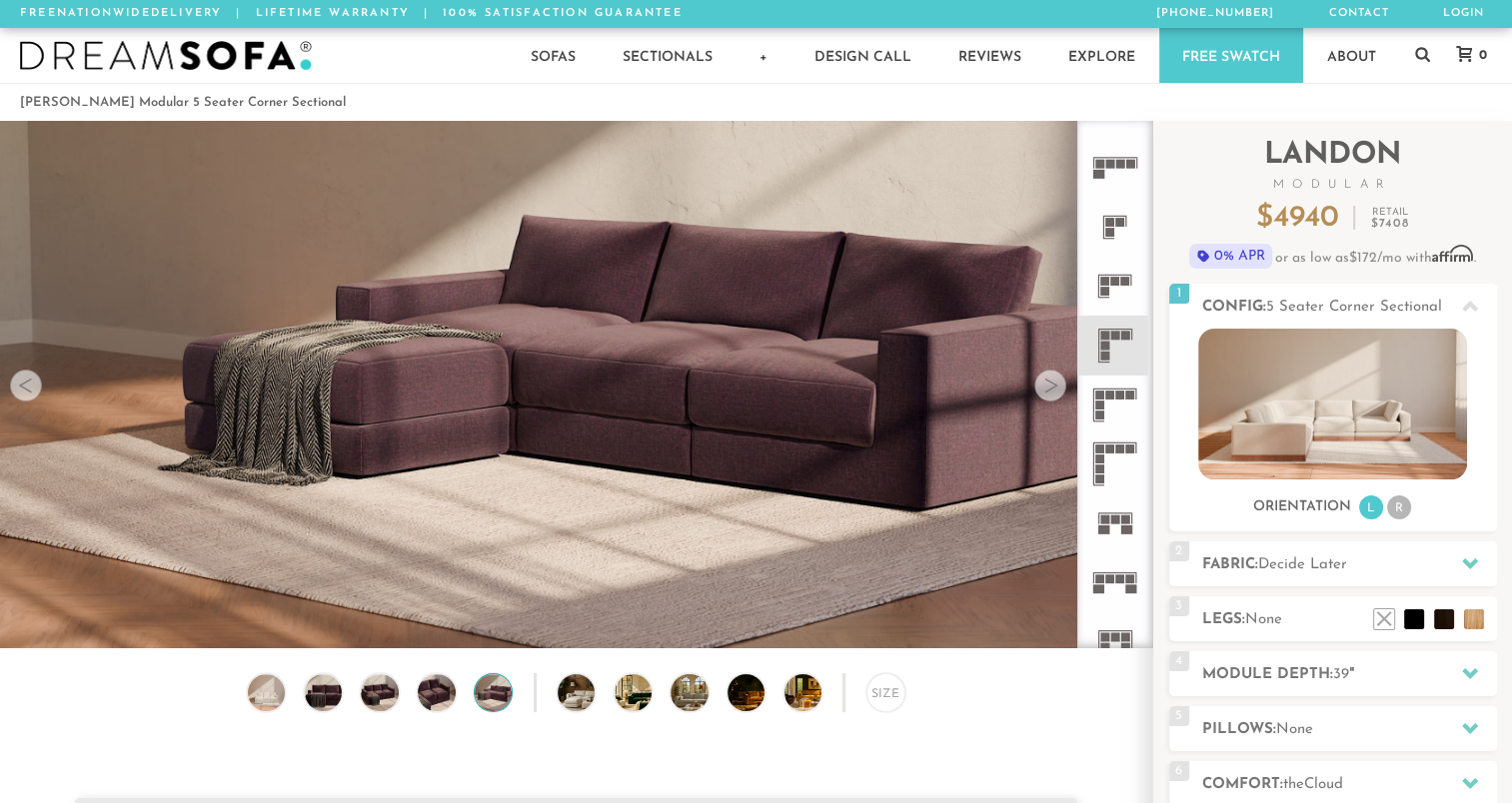 click at bounding box center (1050, 386) 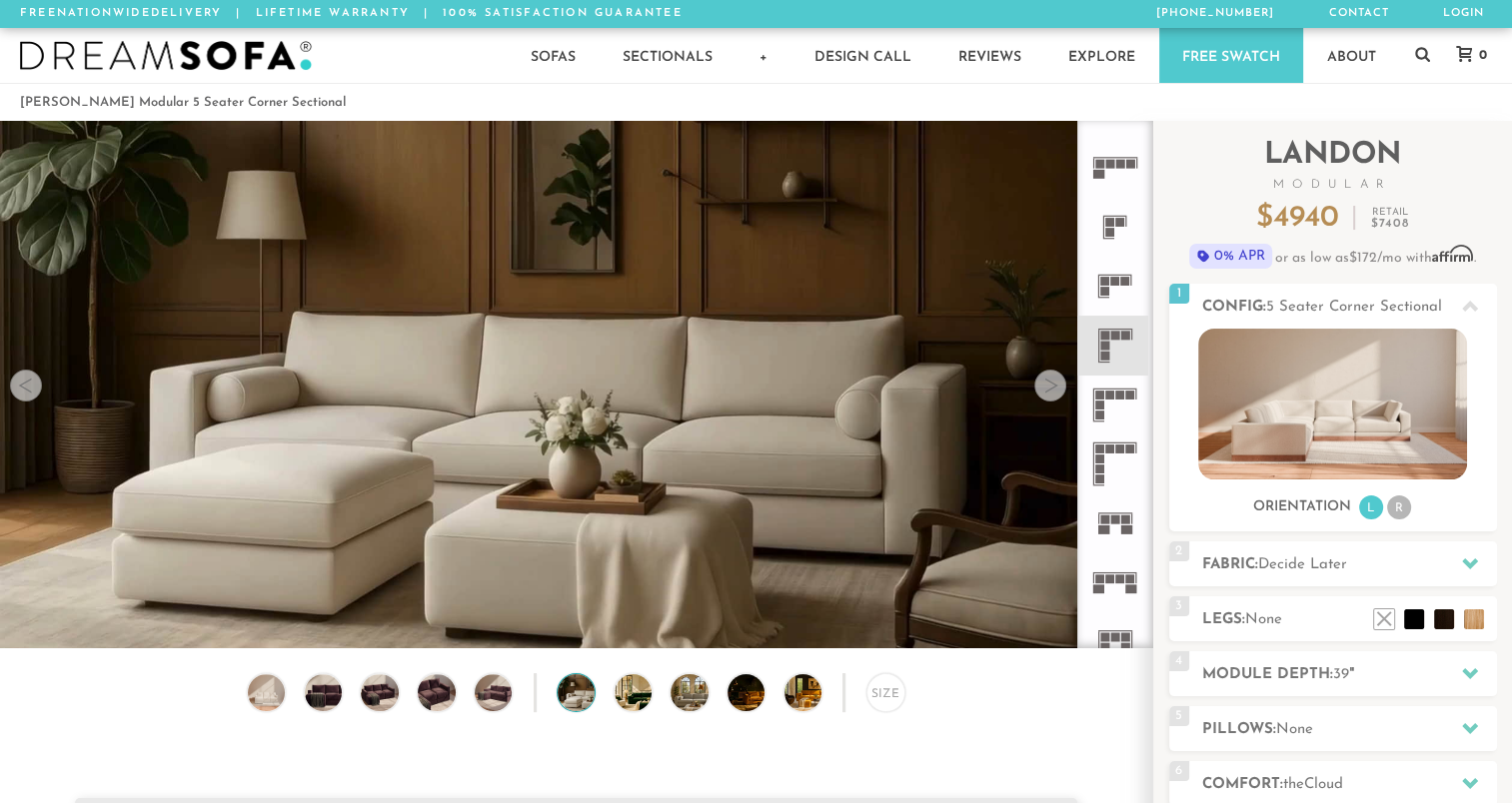 click at bounding box center (1050, 386) 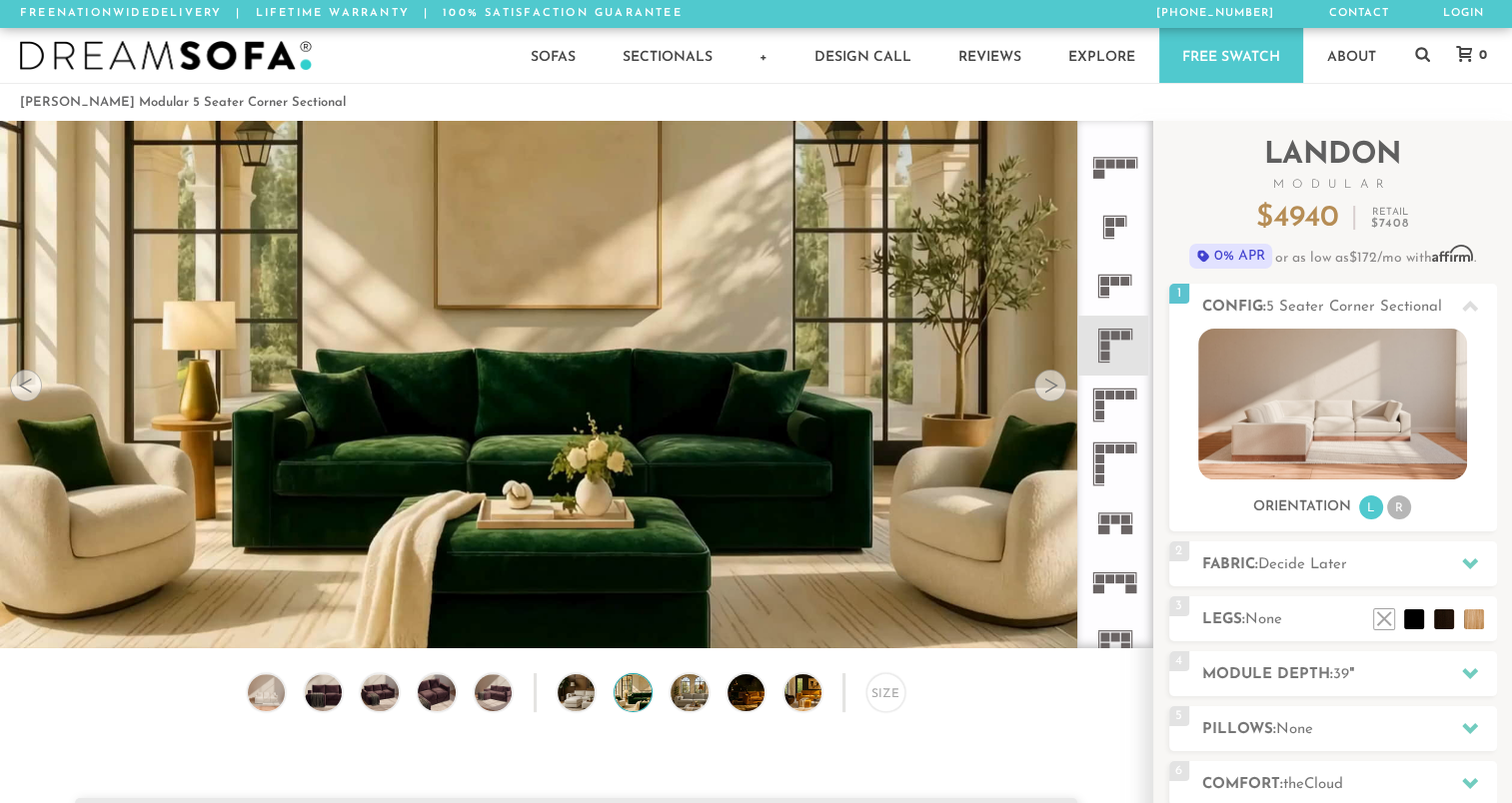 click at bounding box center [1050, 386] 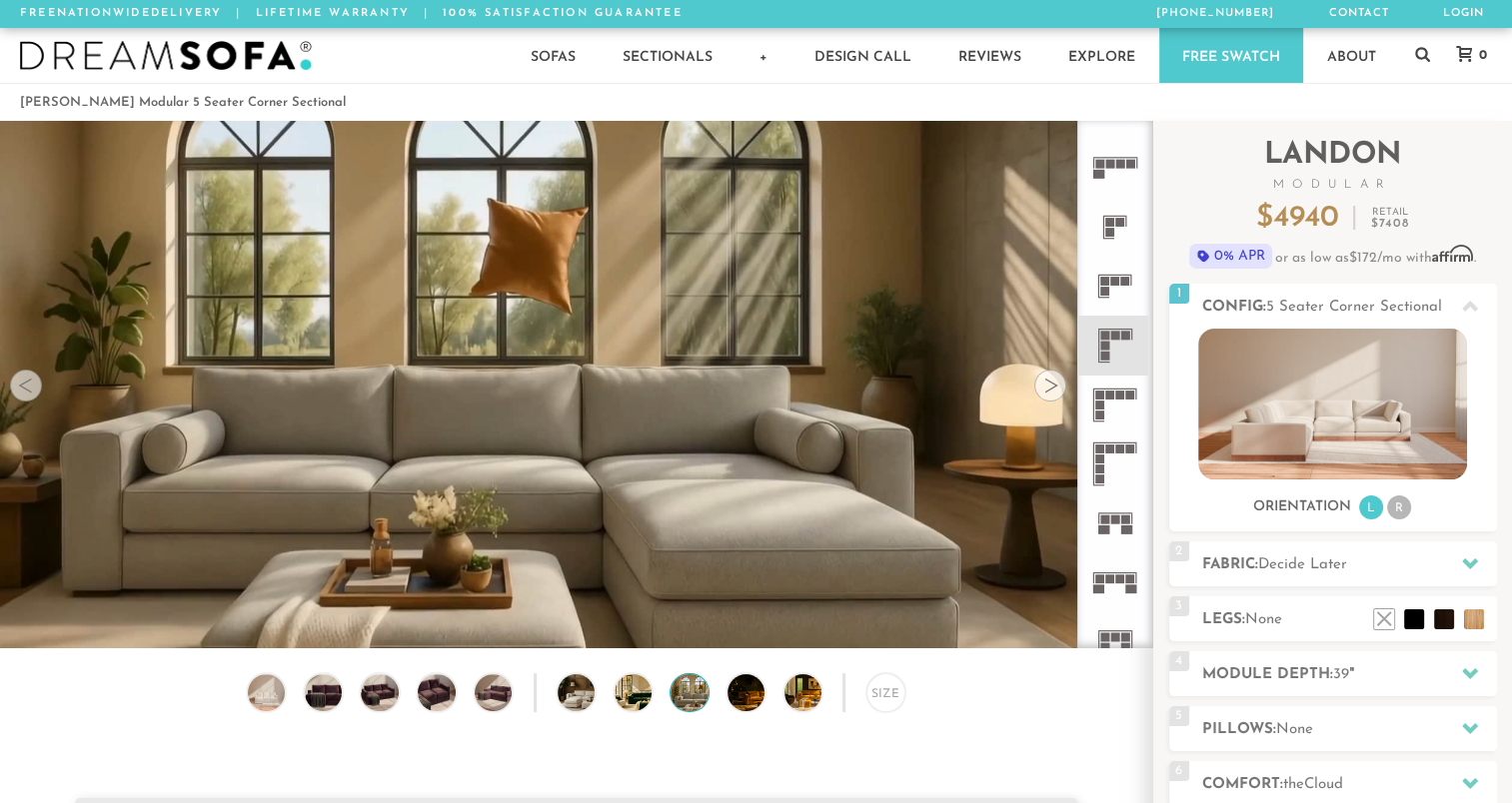 click at bounding box center (1050, 386) 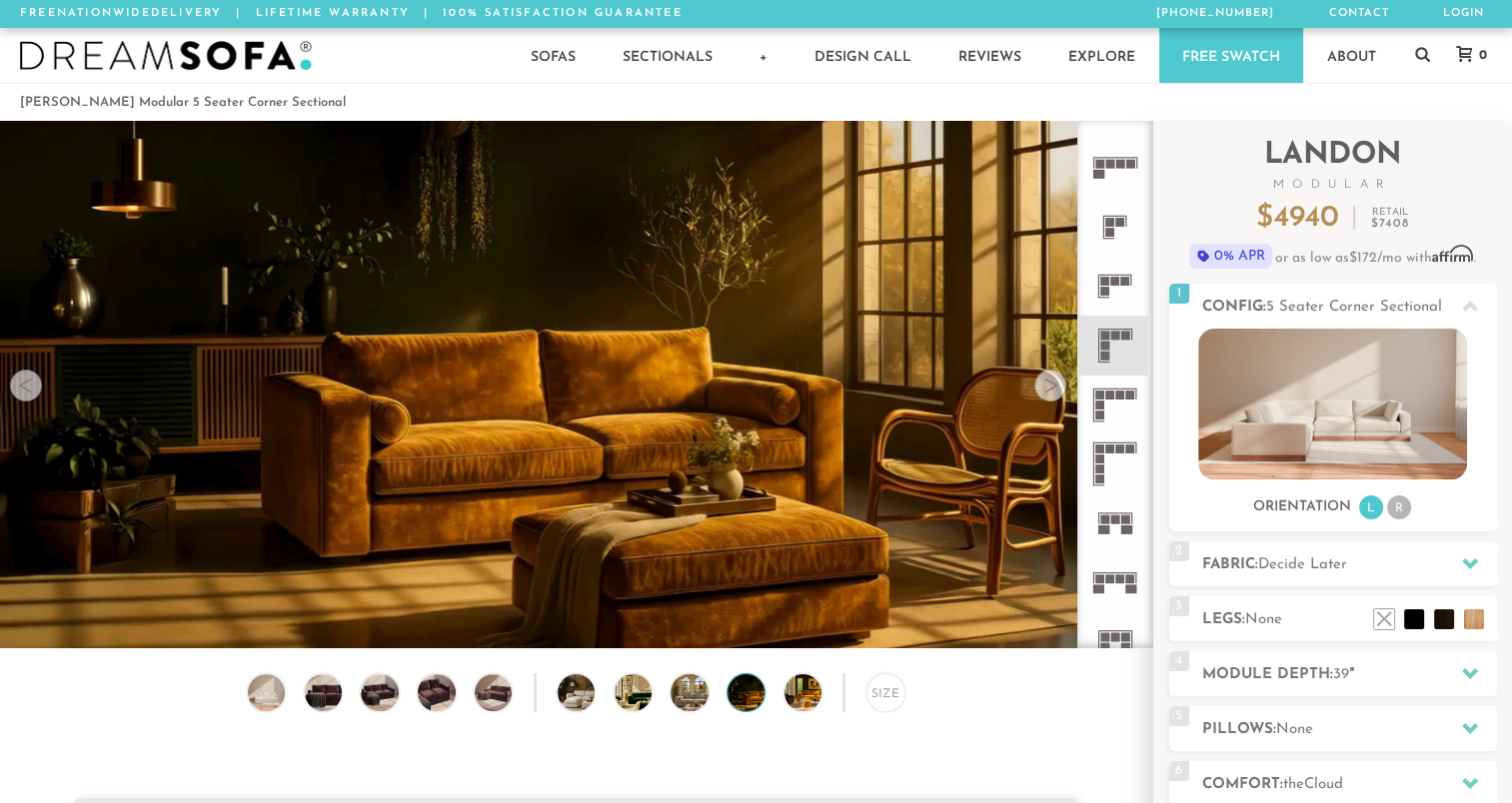 click at bounding box center (1050, 386) 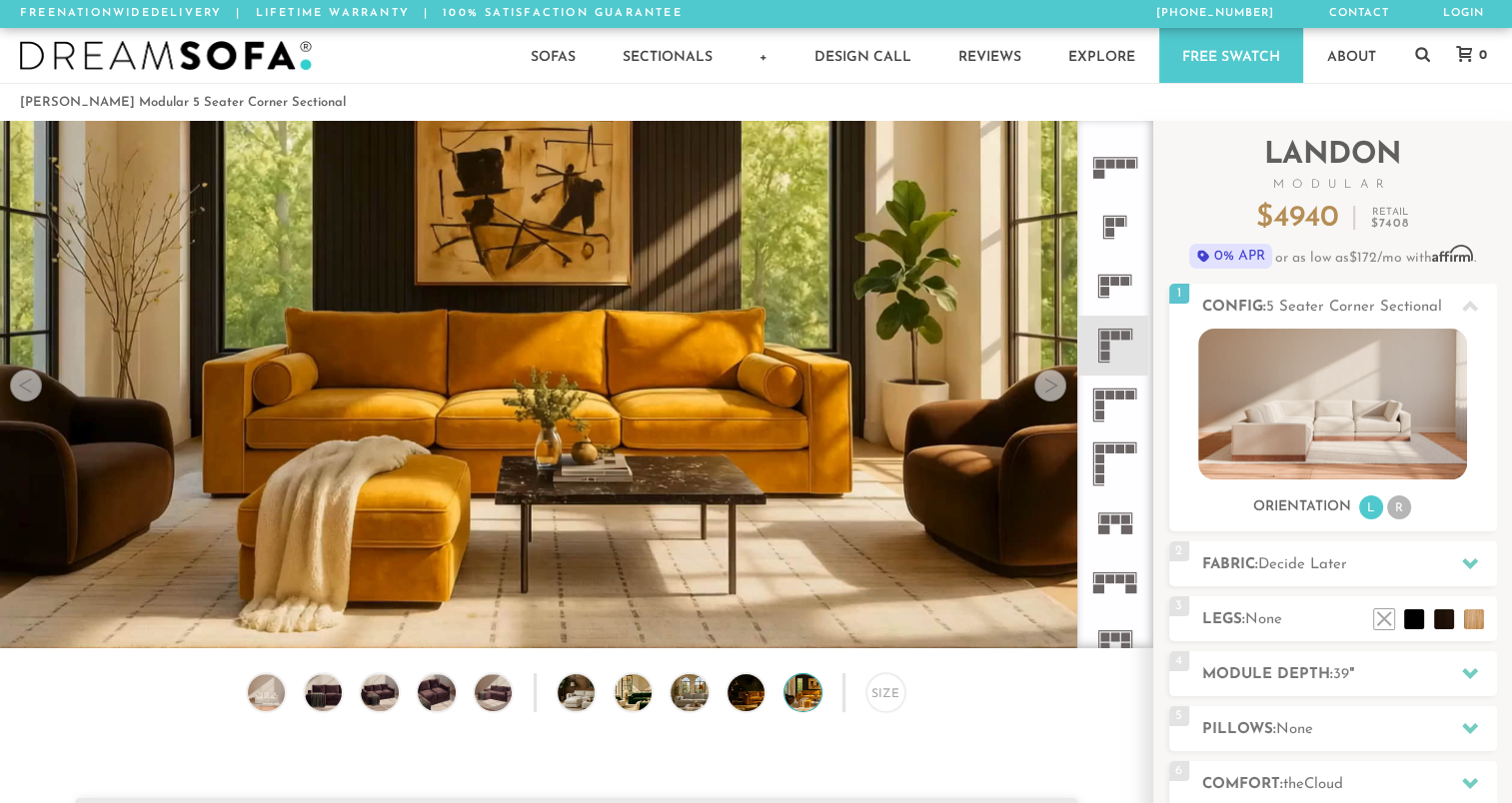 click at bounding box center (1050, 386) 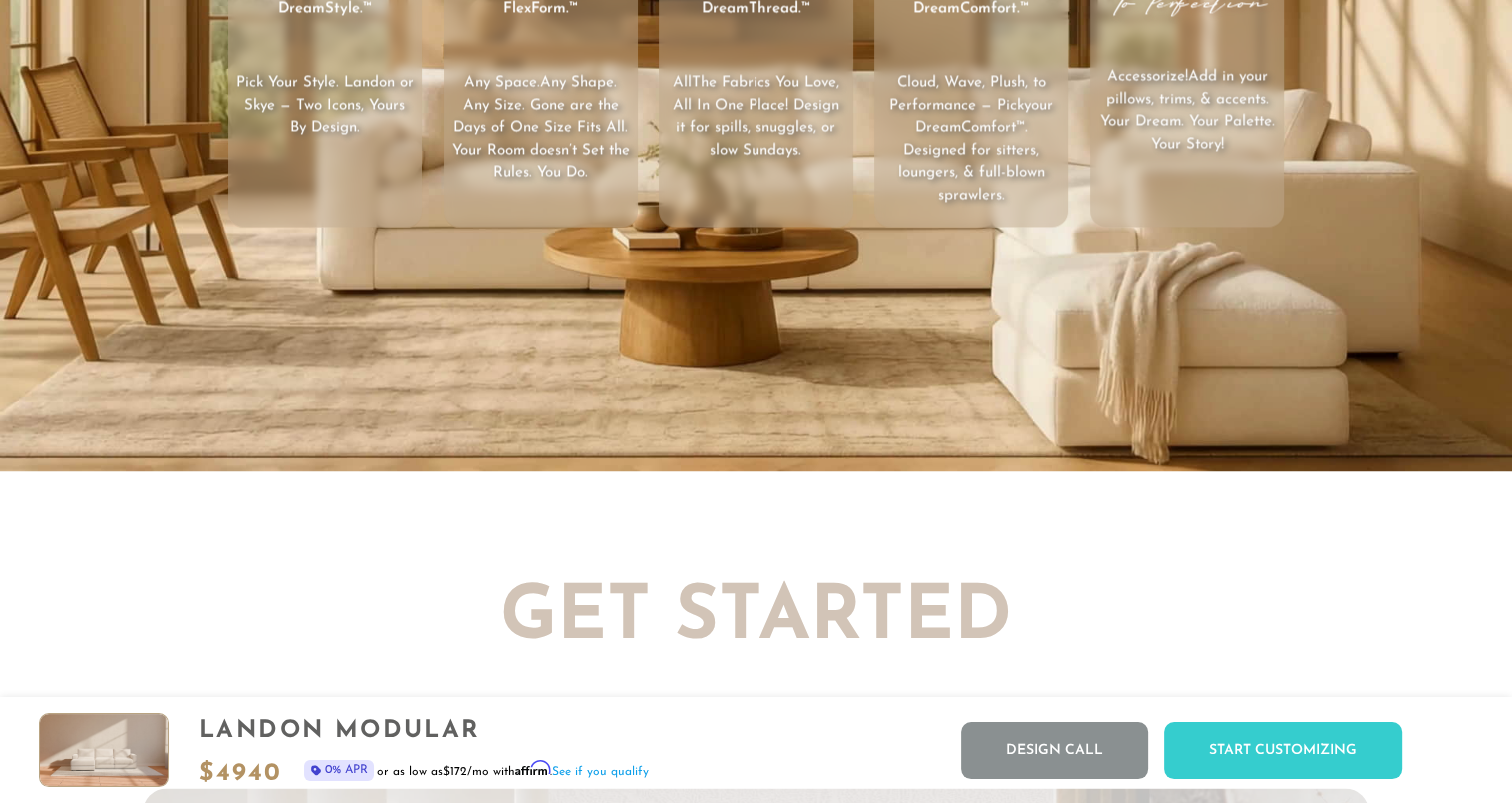 scroll, scrollTop: 3681, scrollLeft: 0, axis: vertical 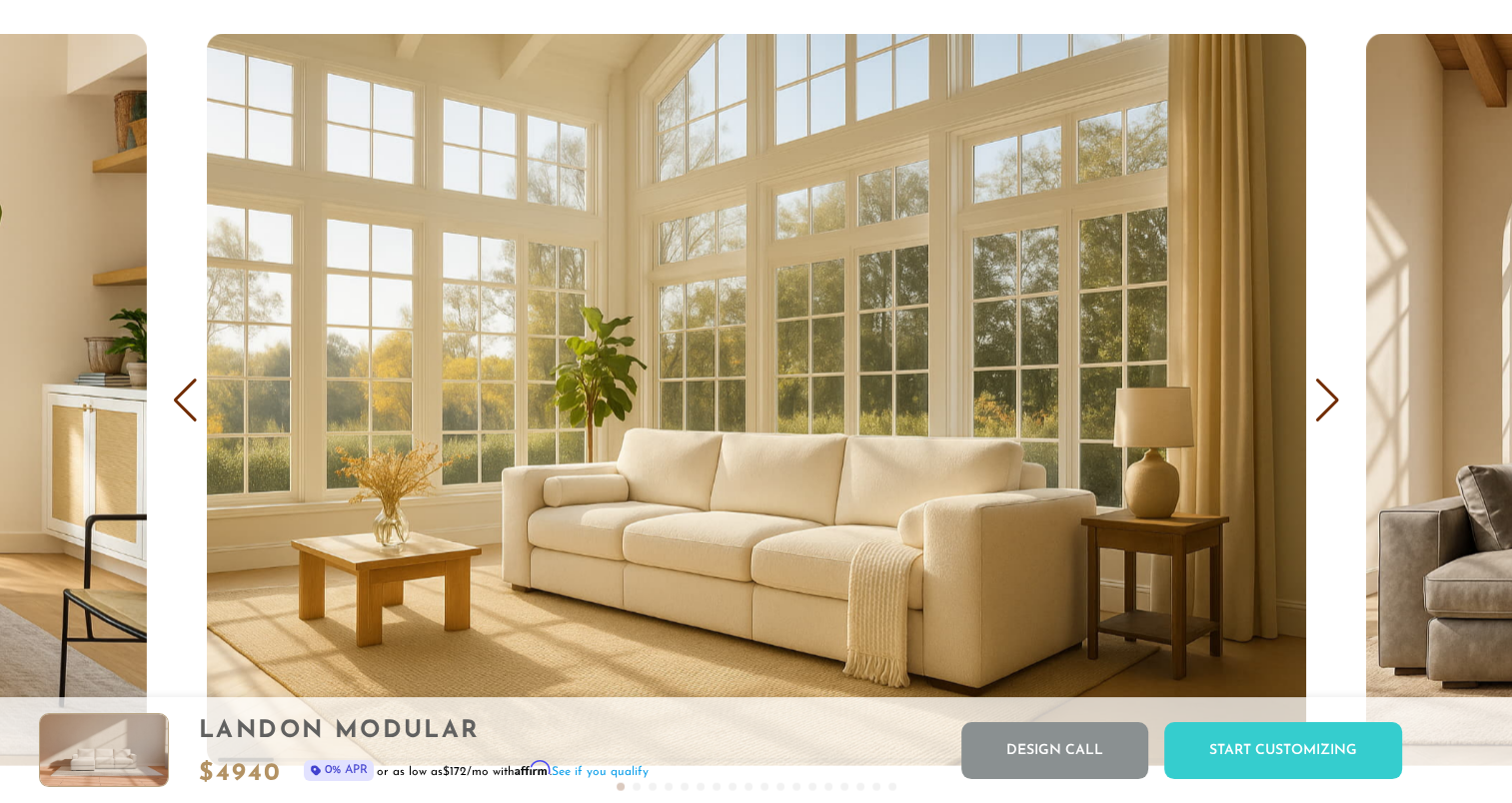 click at bounding box center (1327, 401) 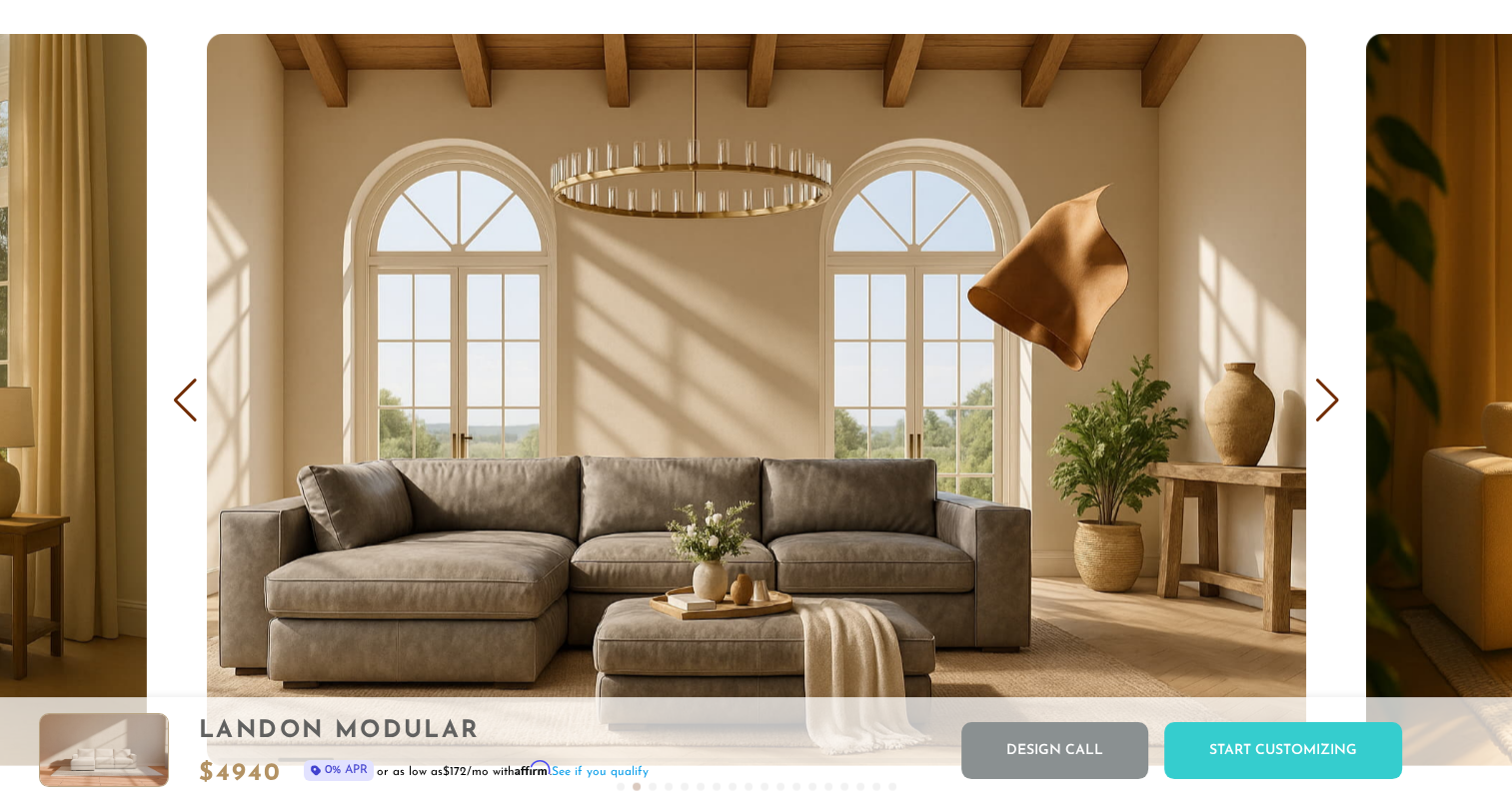 click at bounding box center [1327, 401] 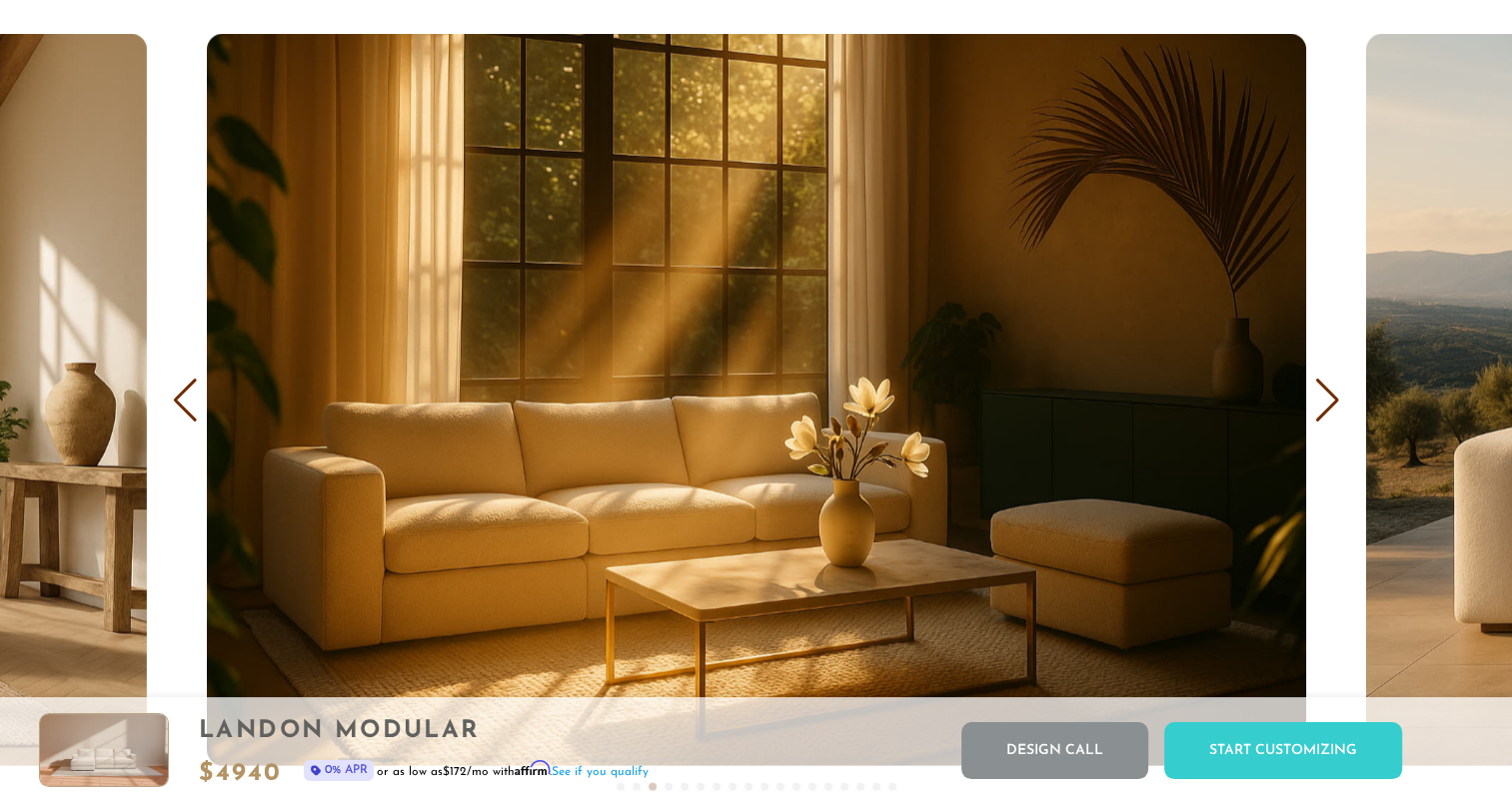 click at bounding box center [1327, 401] 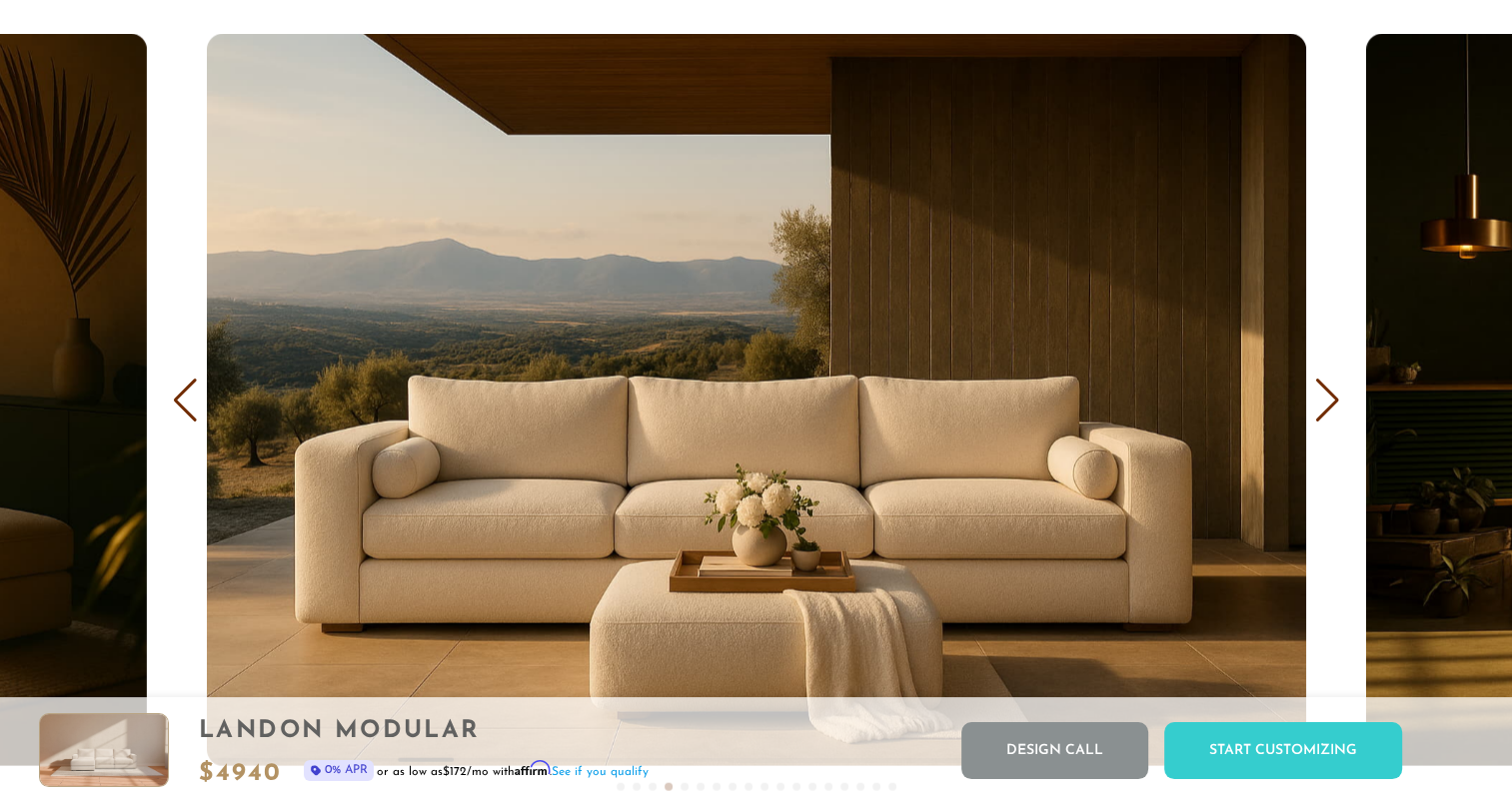 click at bounding box center (1327, 401) 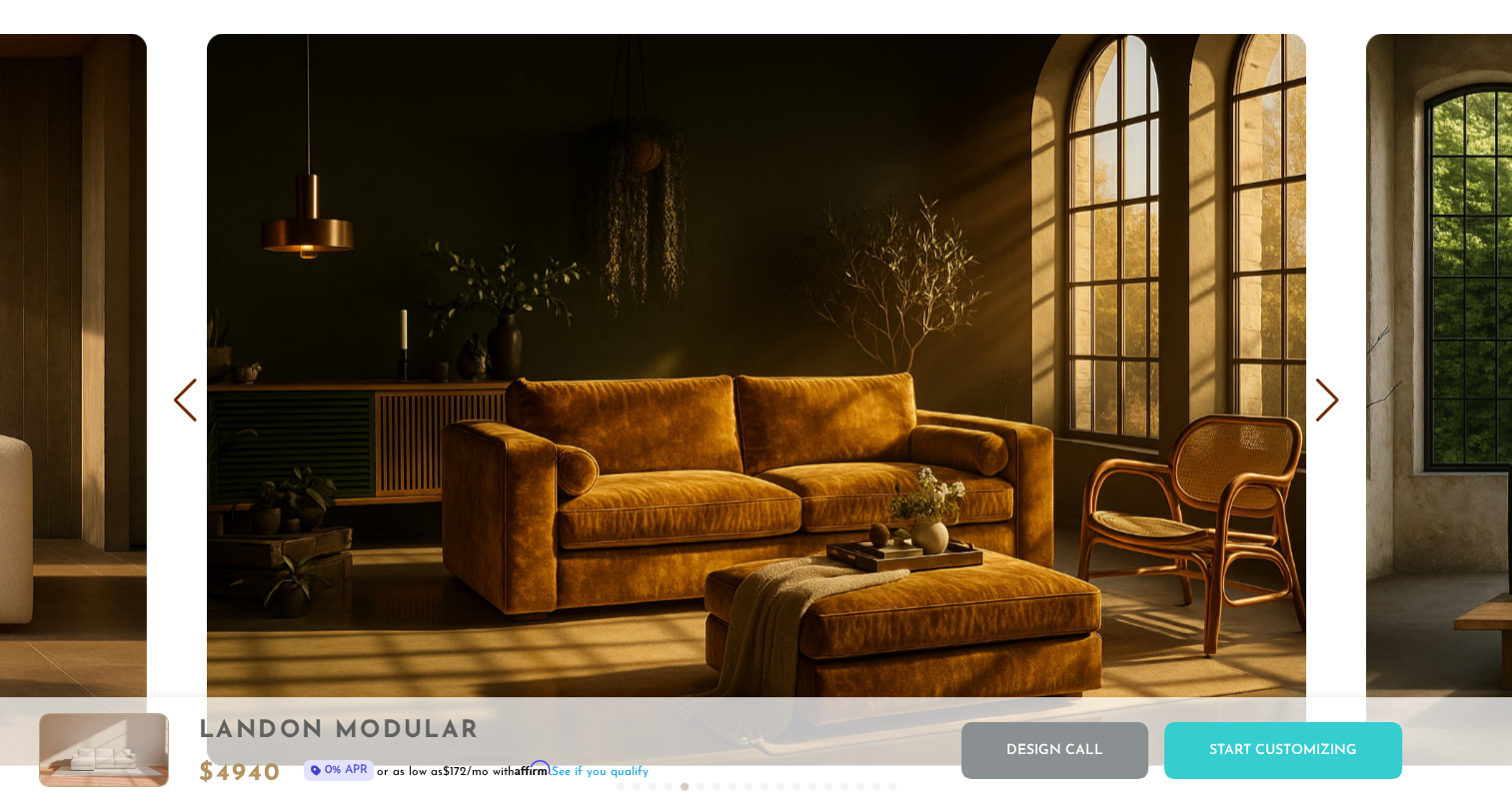 click at bounding box center (1327, 401) 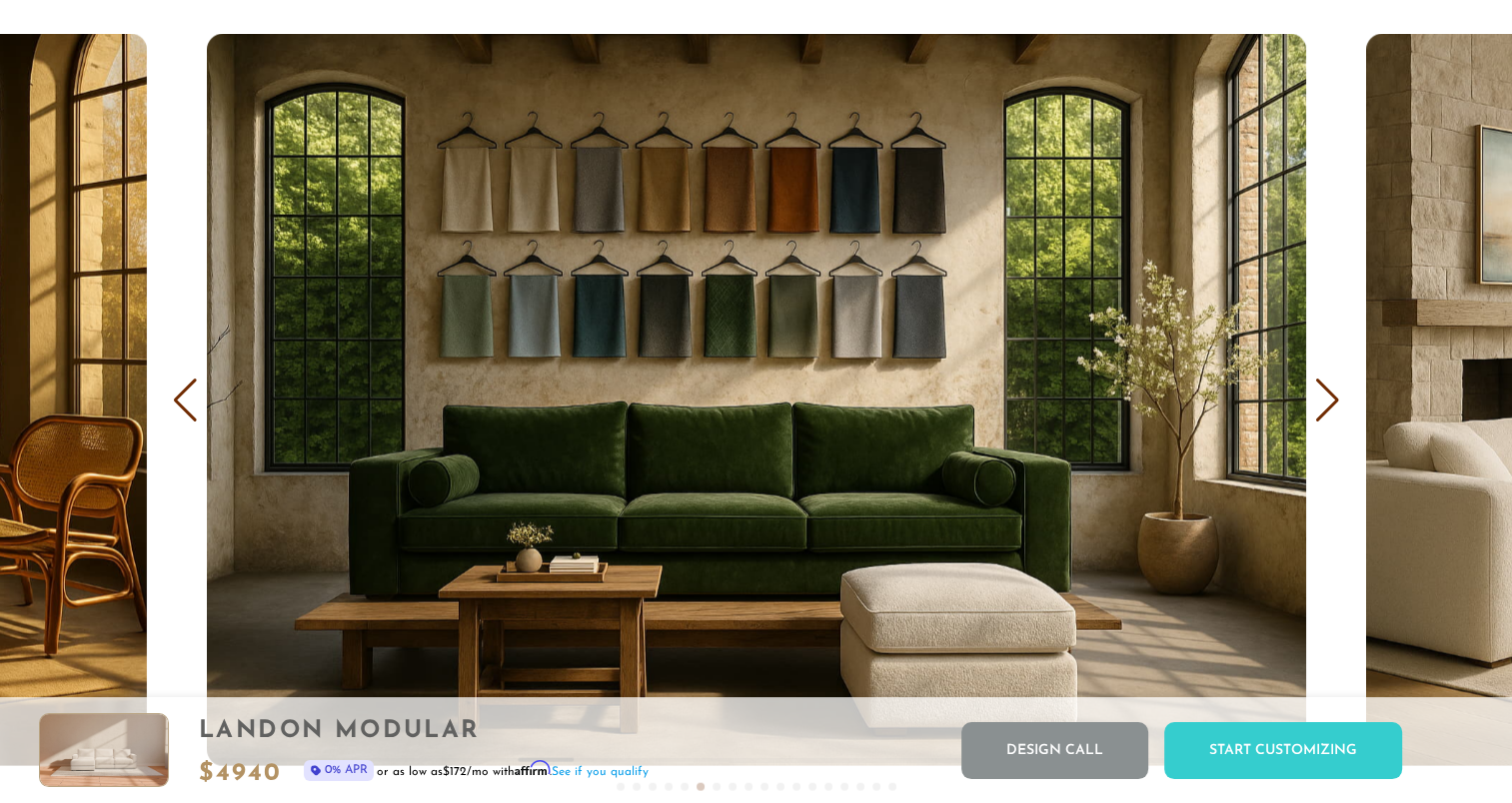 click at bounding box center [1327, 401] 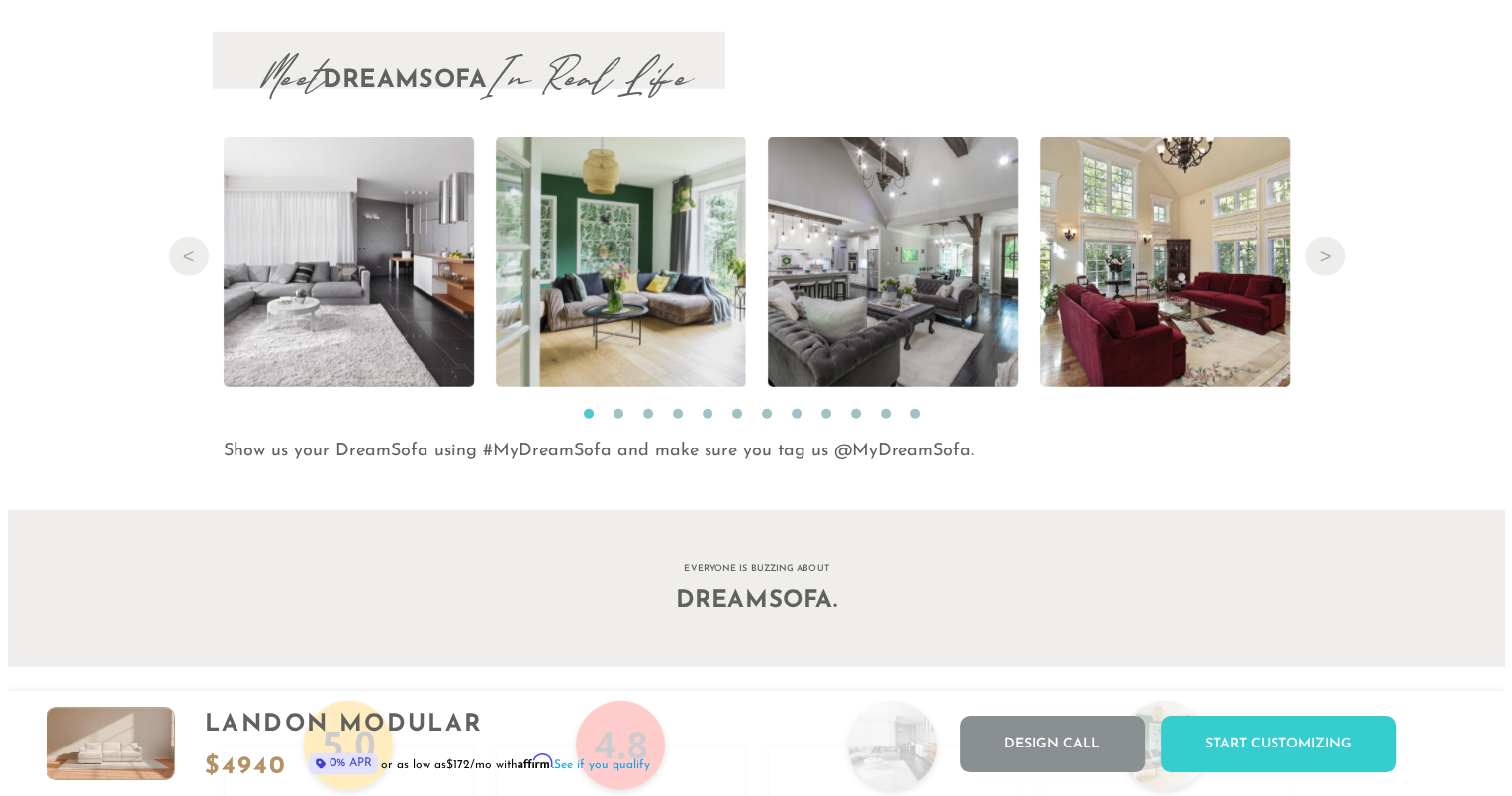 scroll, scrollTop: 20461, scrollLeft: 0, axis: vertical 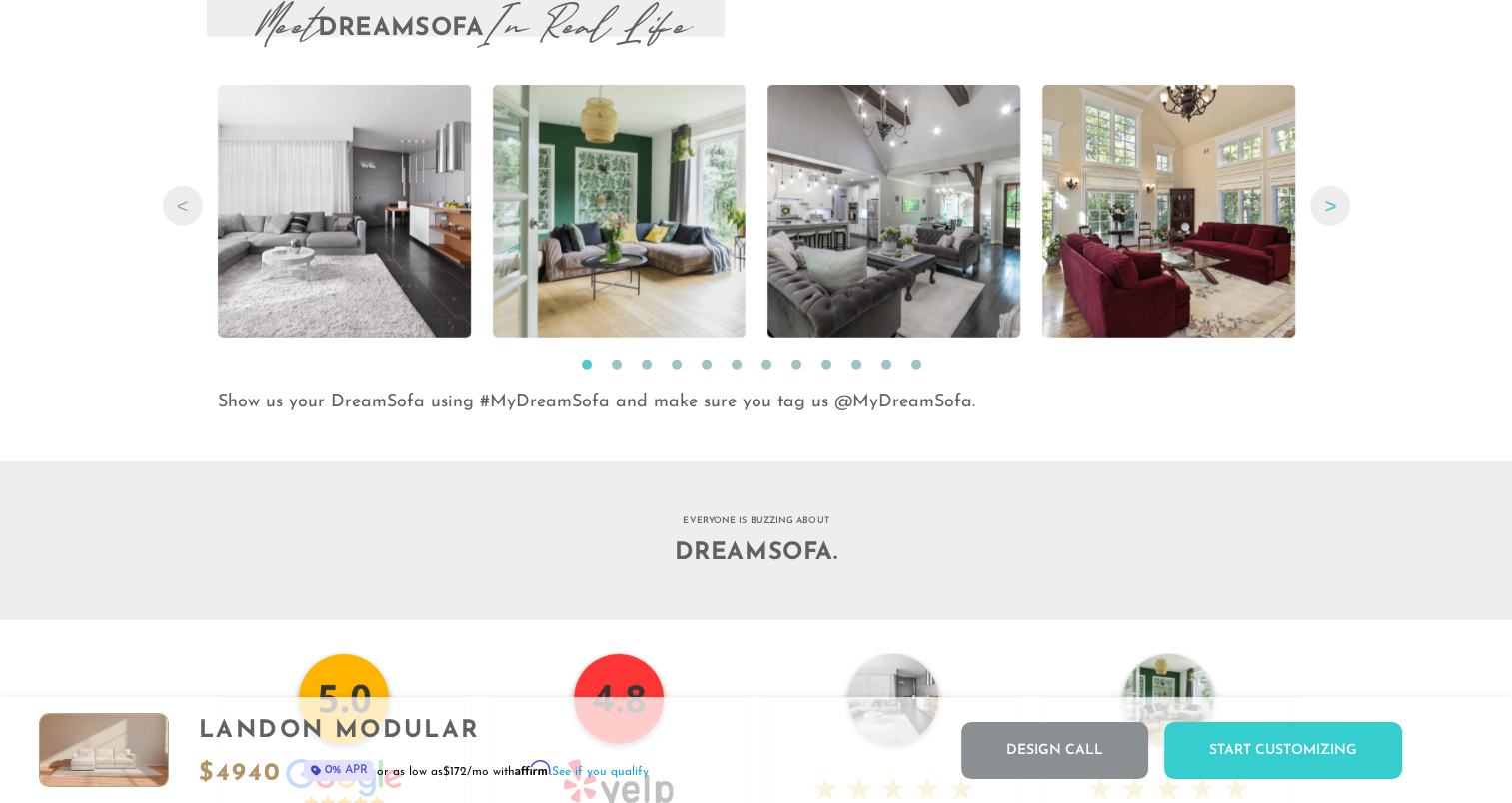 click on "Next" at bounding box center (1330, 206) 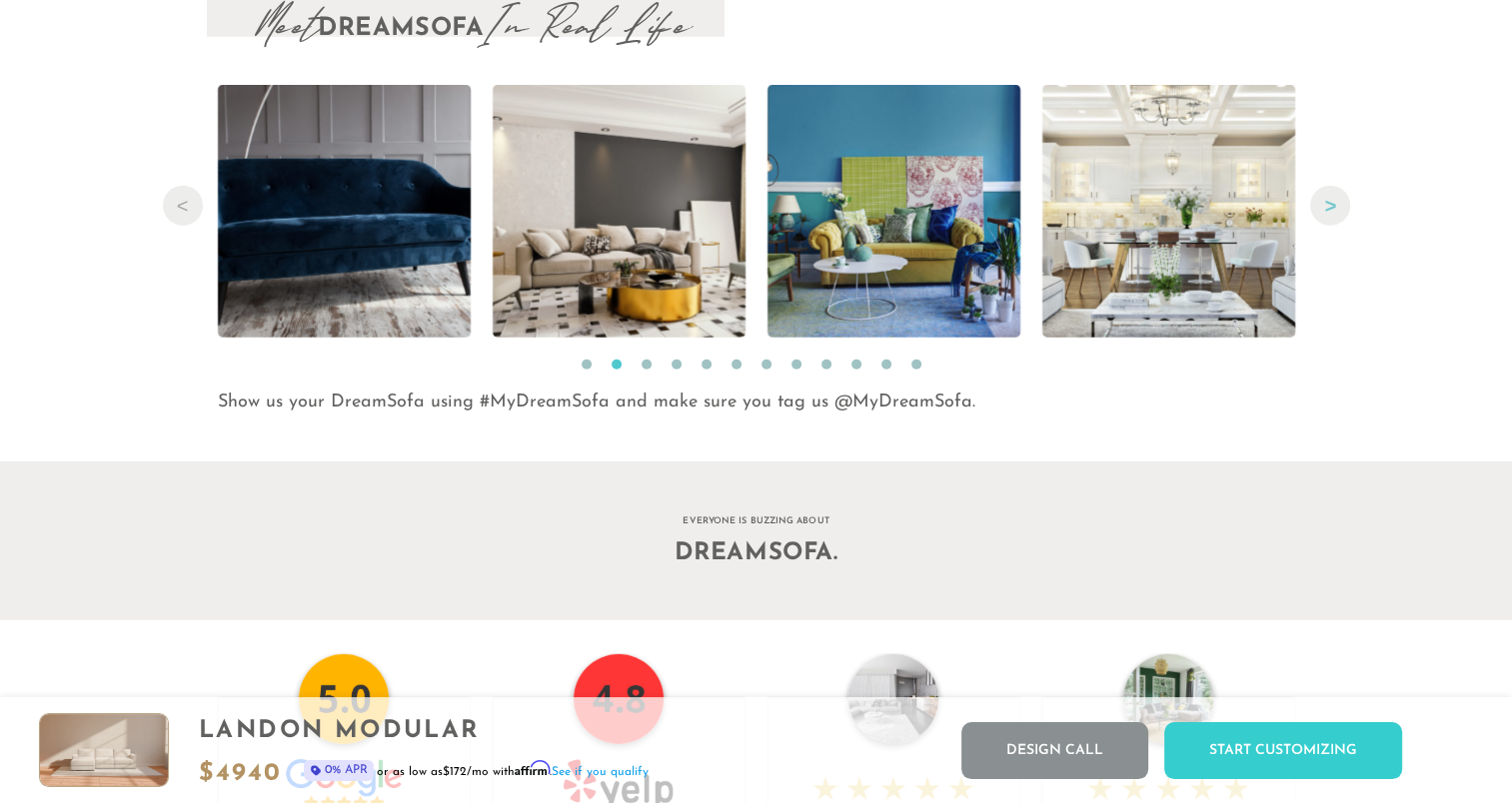 click on "Next" at bounding box center (1330, 206) 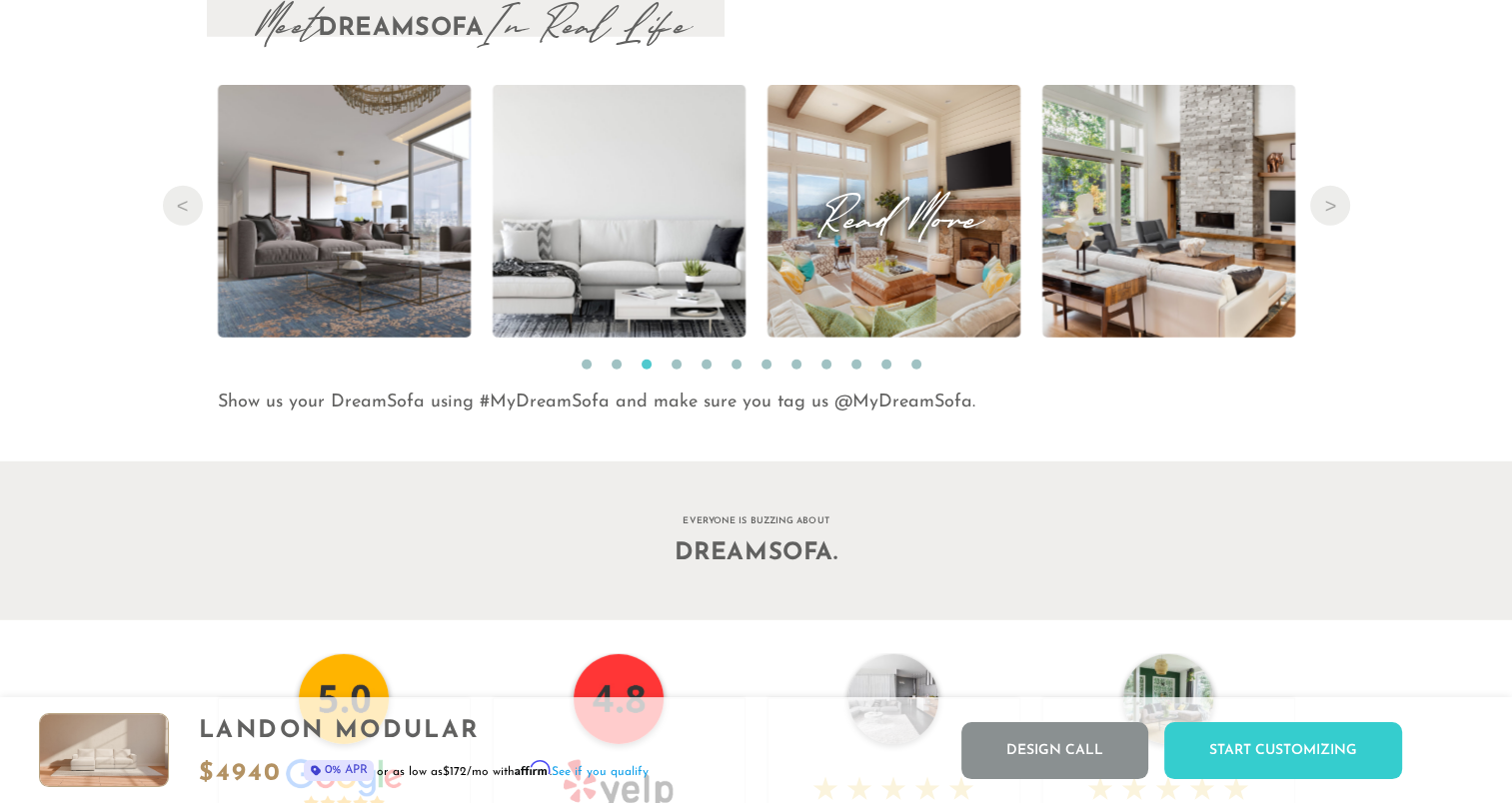 click at bounding box center [893, 211] 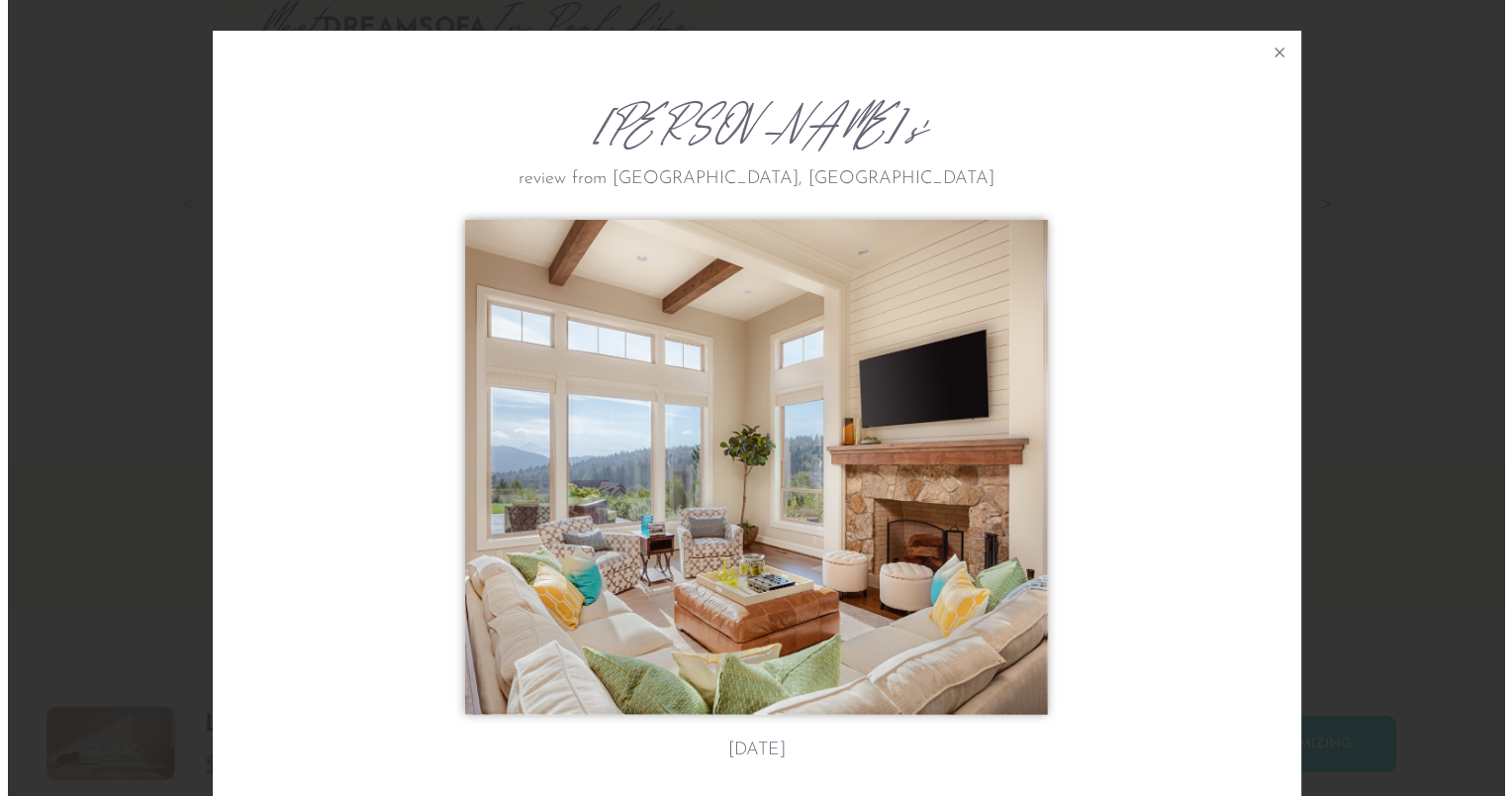 scroll, scrollTop: 16, scrollLeft: 16, axis: both 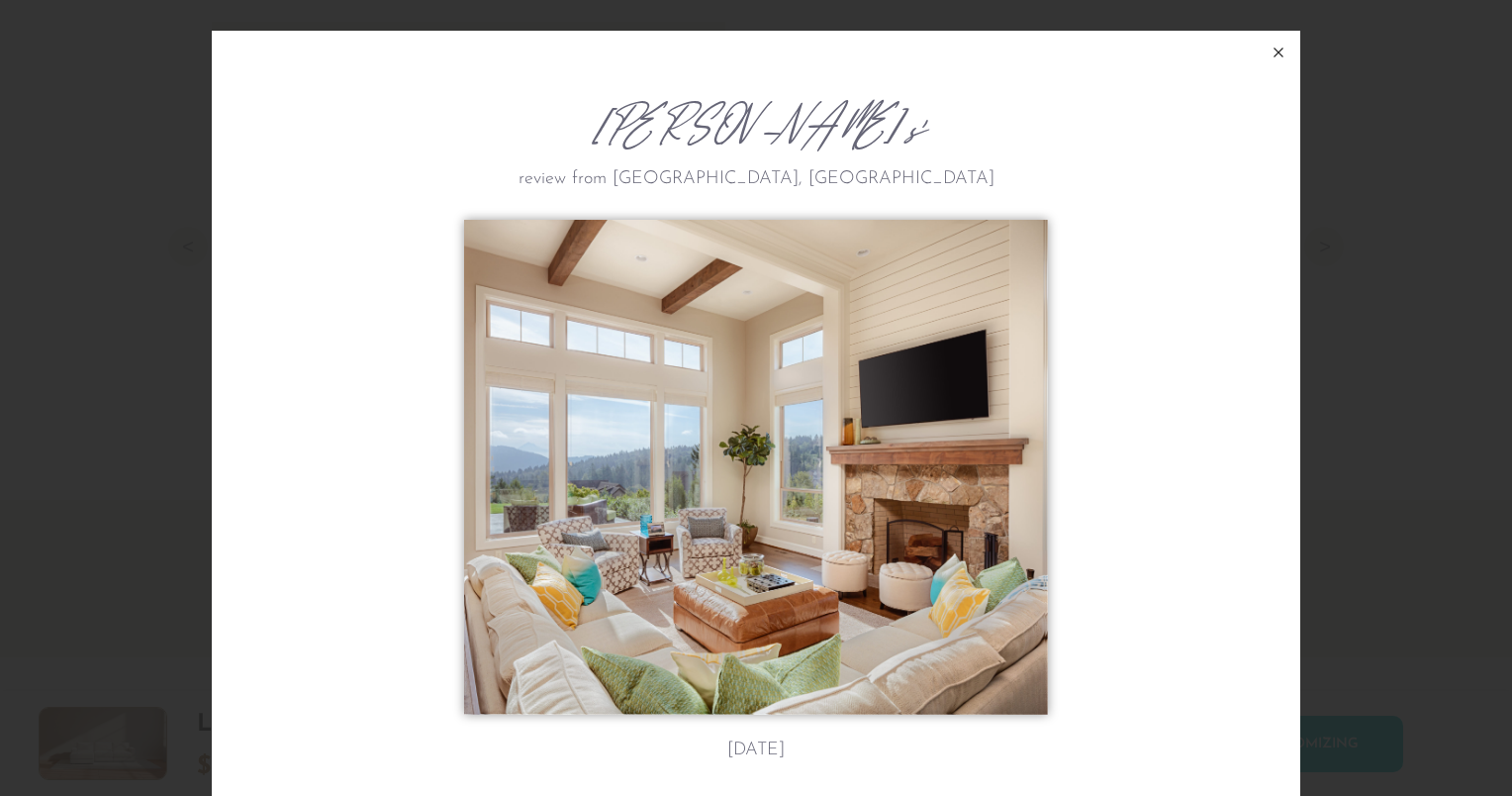 click 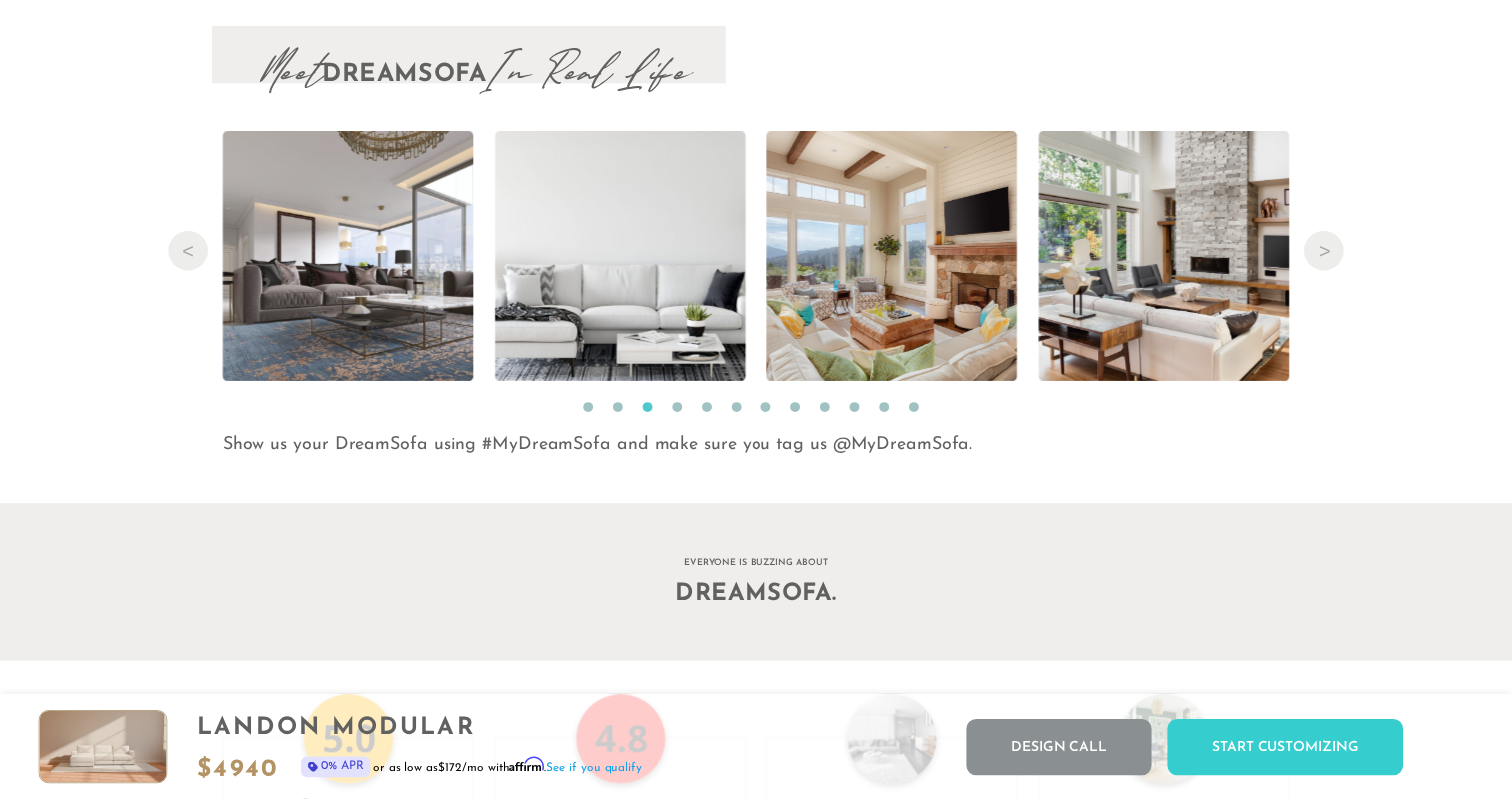 scroll, scrollTop: 22345, scrollLeft: 1496, axis: both 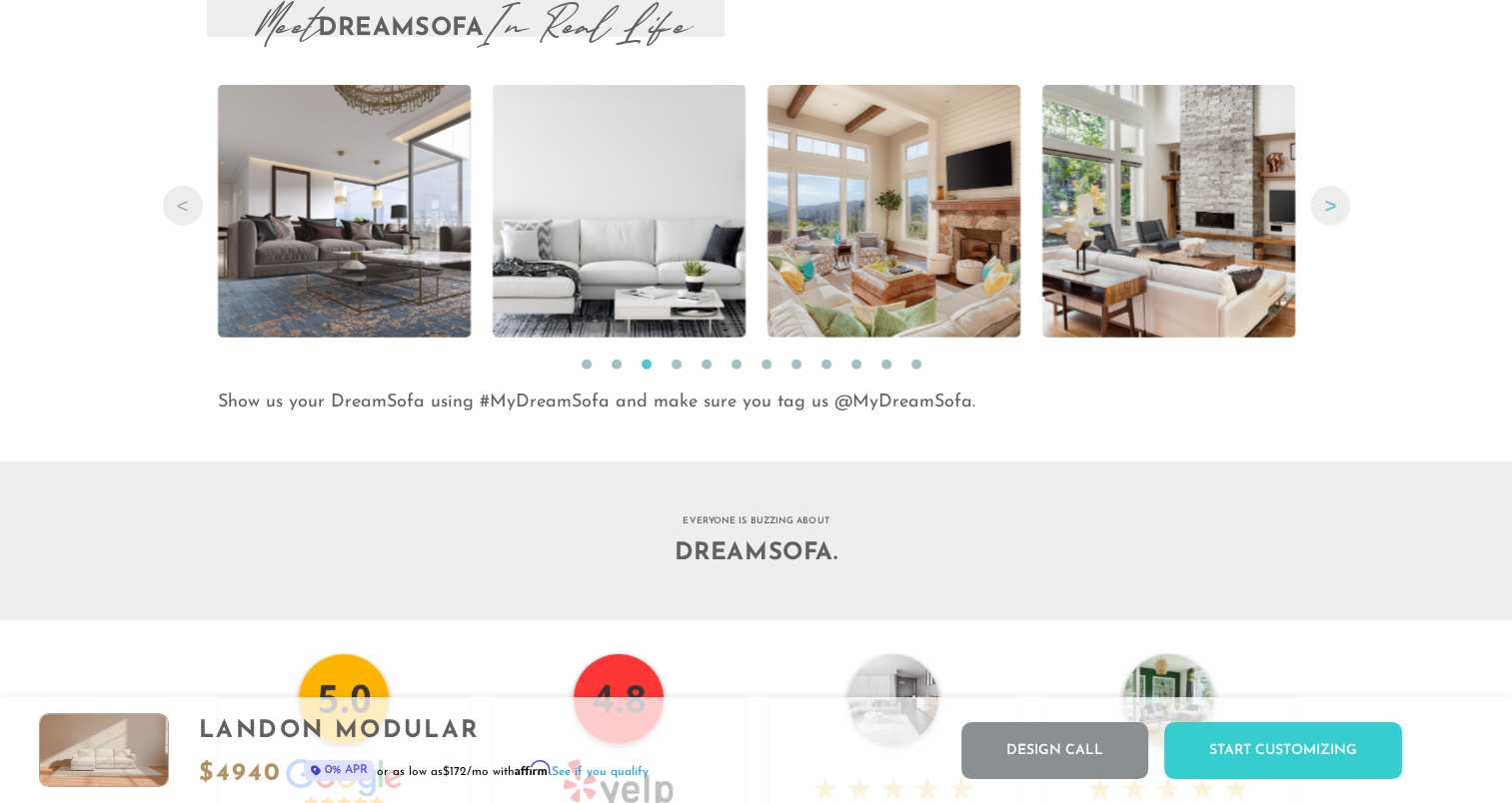 click on "Next" at bounding box center [1330, 206] 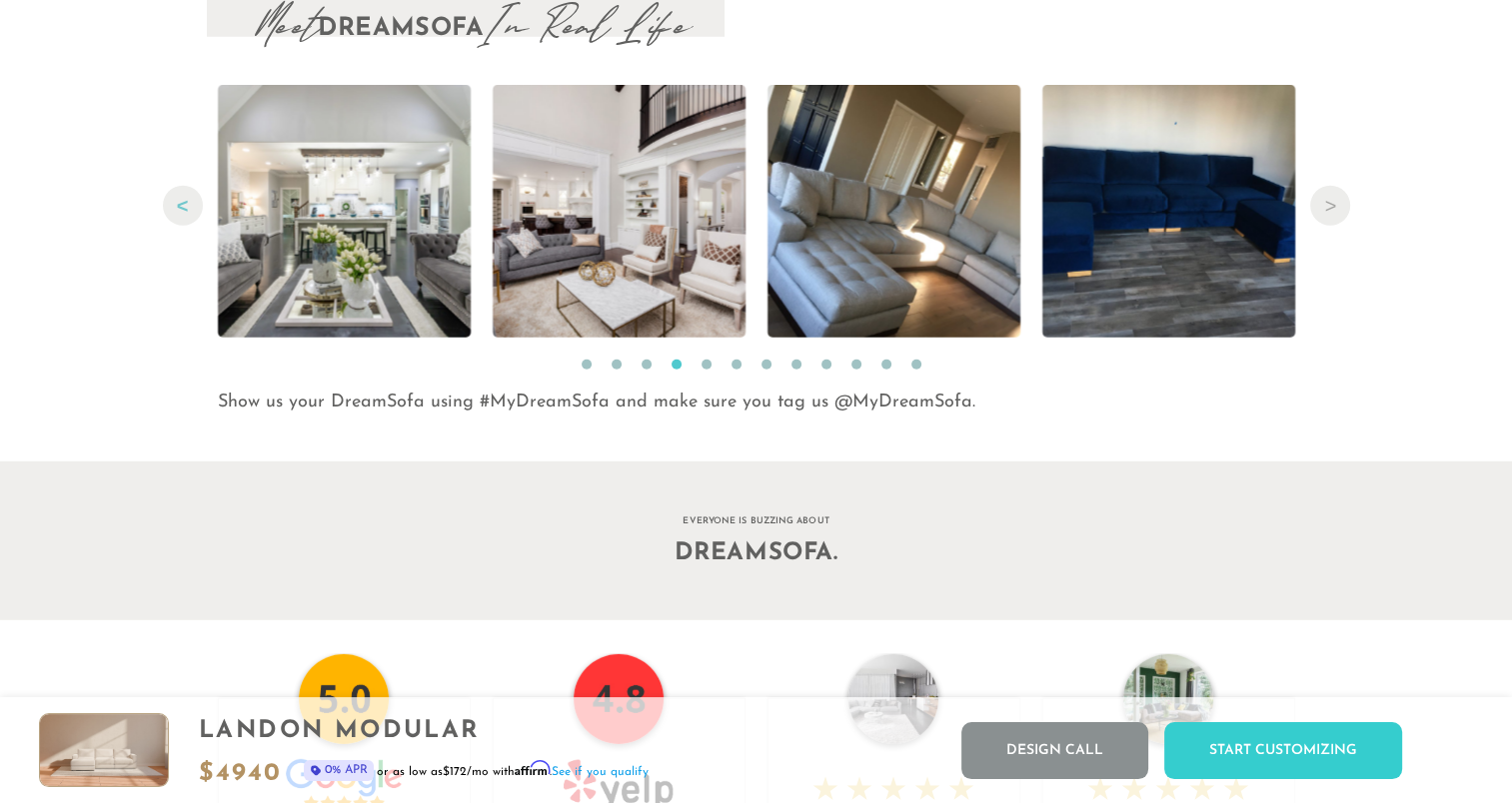 click on "Previous" at bounding box center [183, 206] 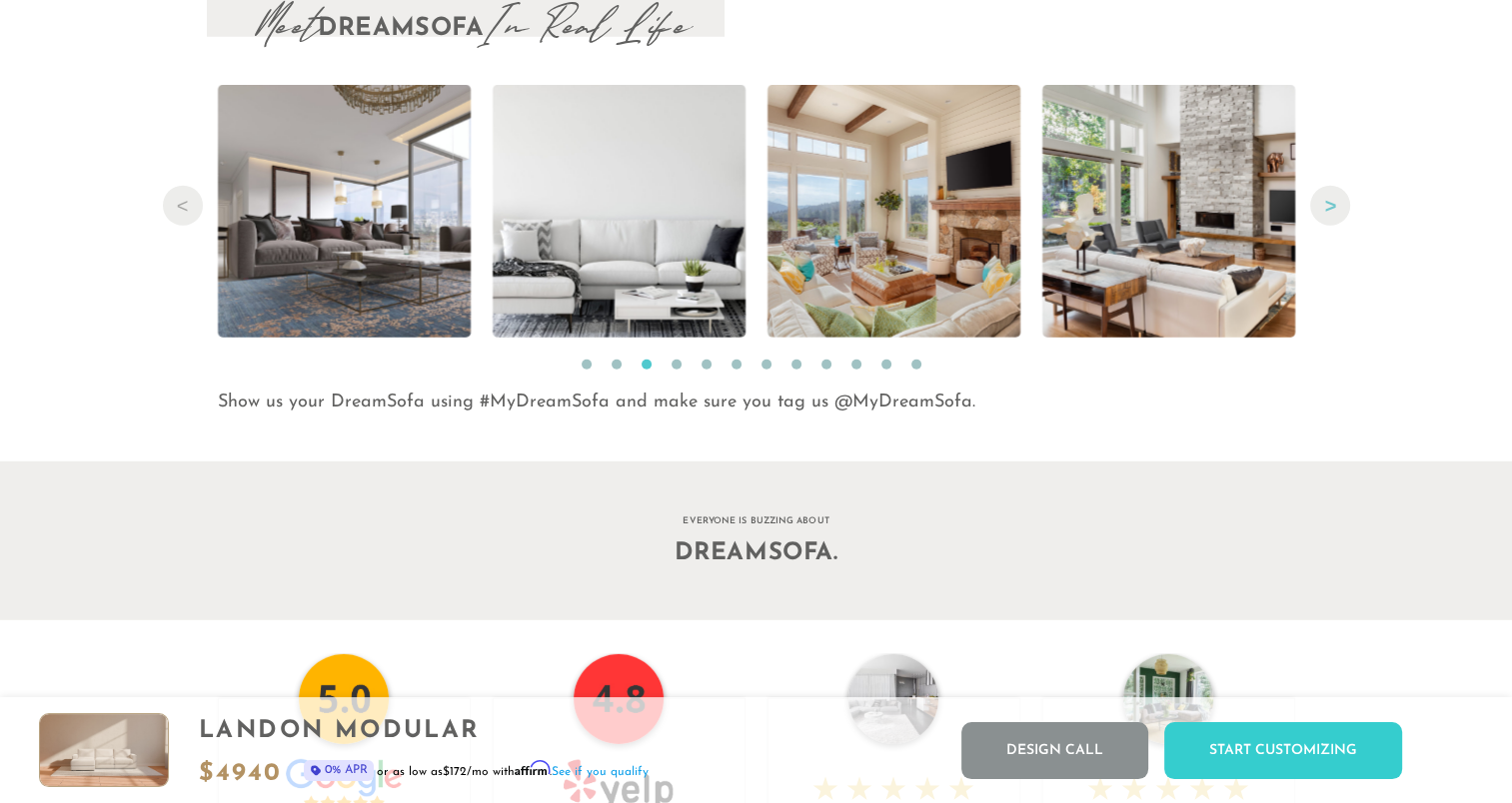 click on "Next" at bounding box center (1330, 206) 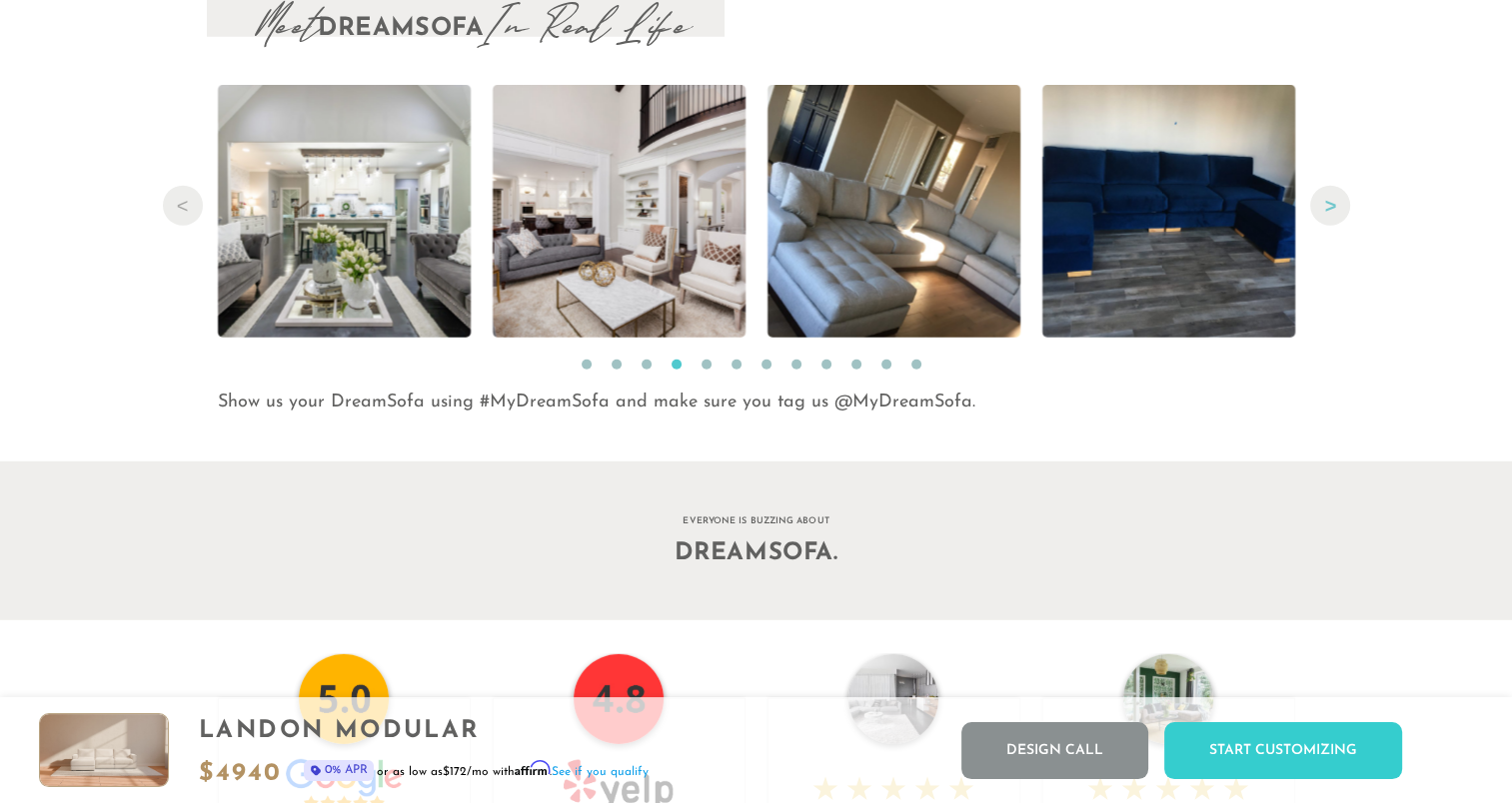click on "Next" at bounding box center (1330, 206) 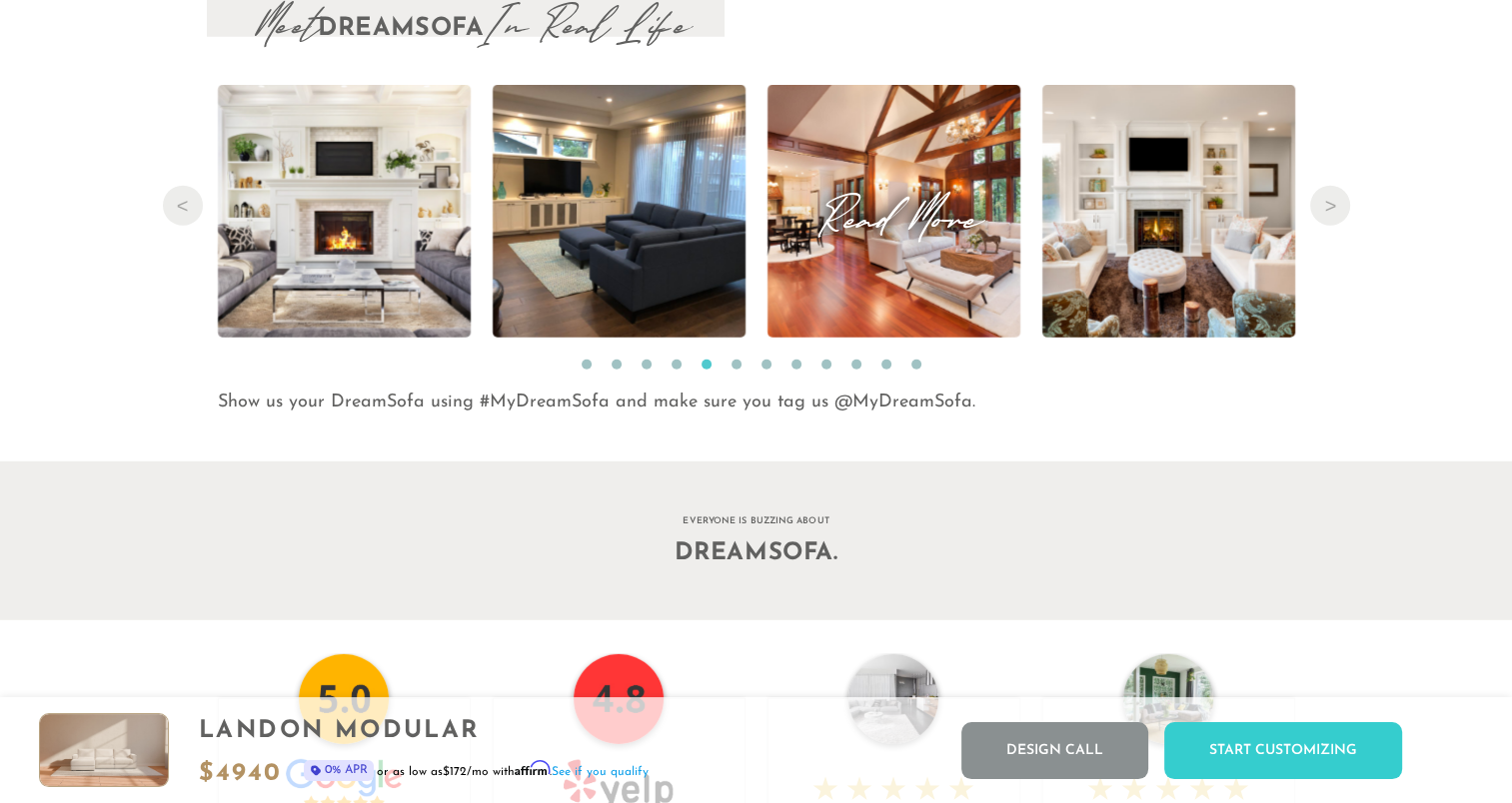 click at bounding box center (892, 211) 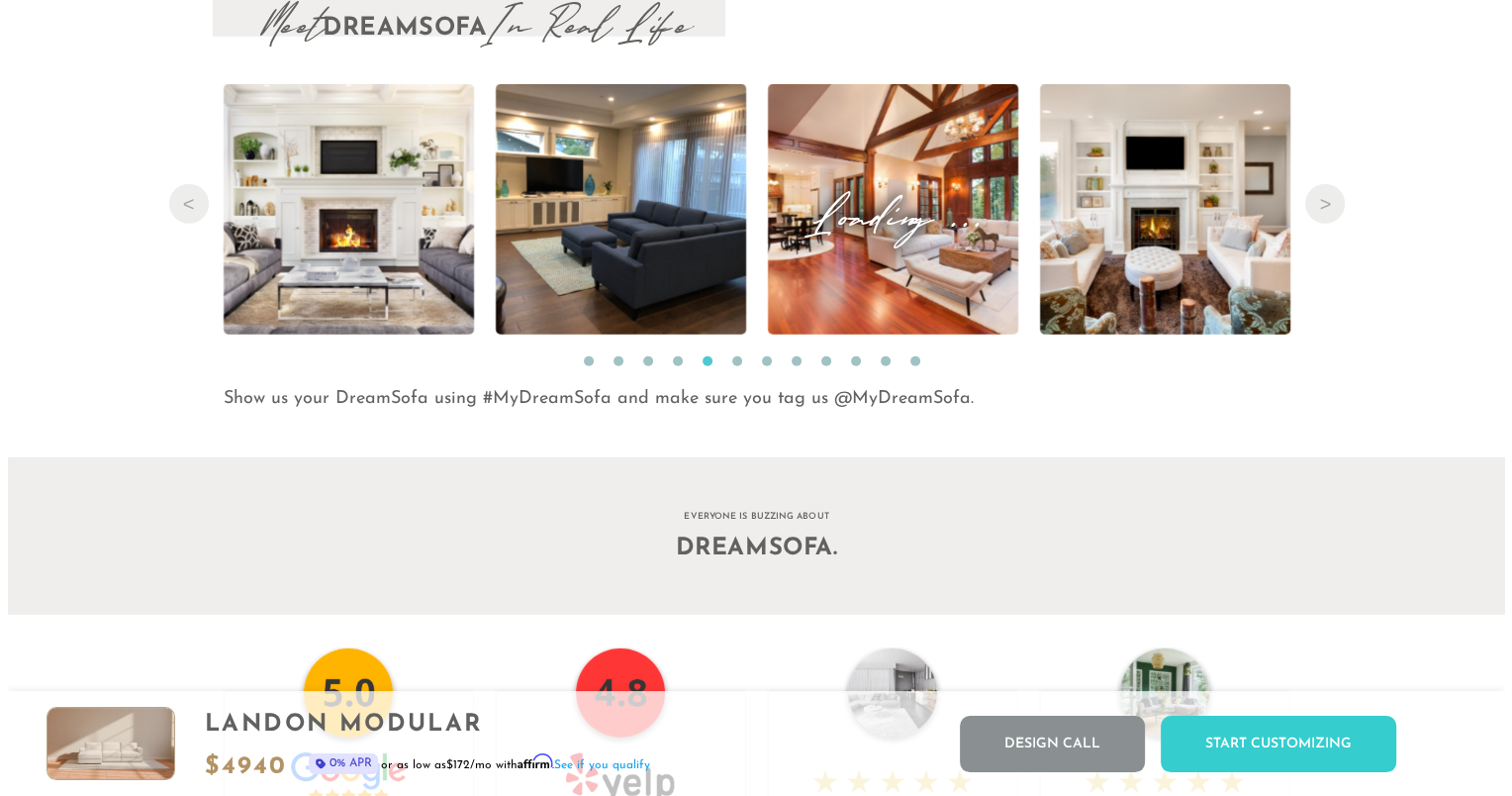 scroll, scrollTop: 16, scrollLeft: 16, axis: both 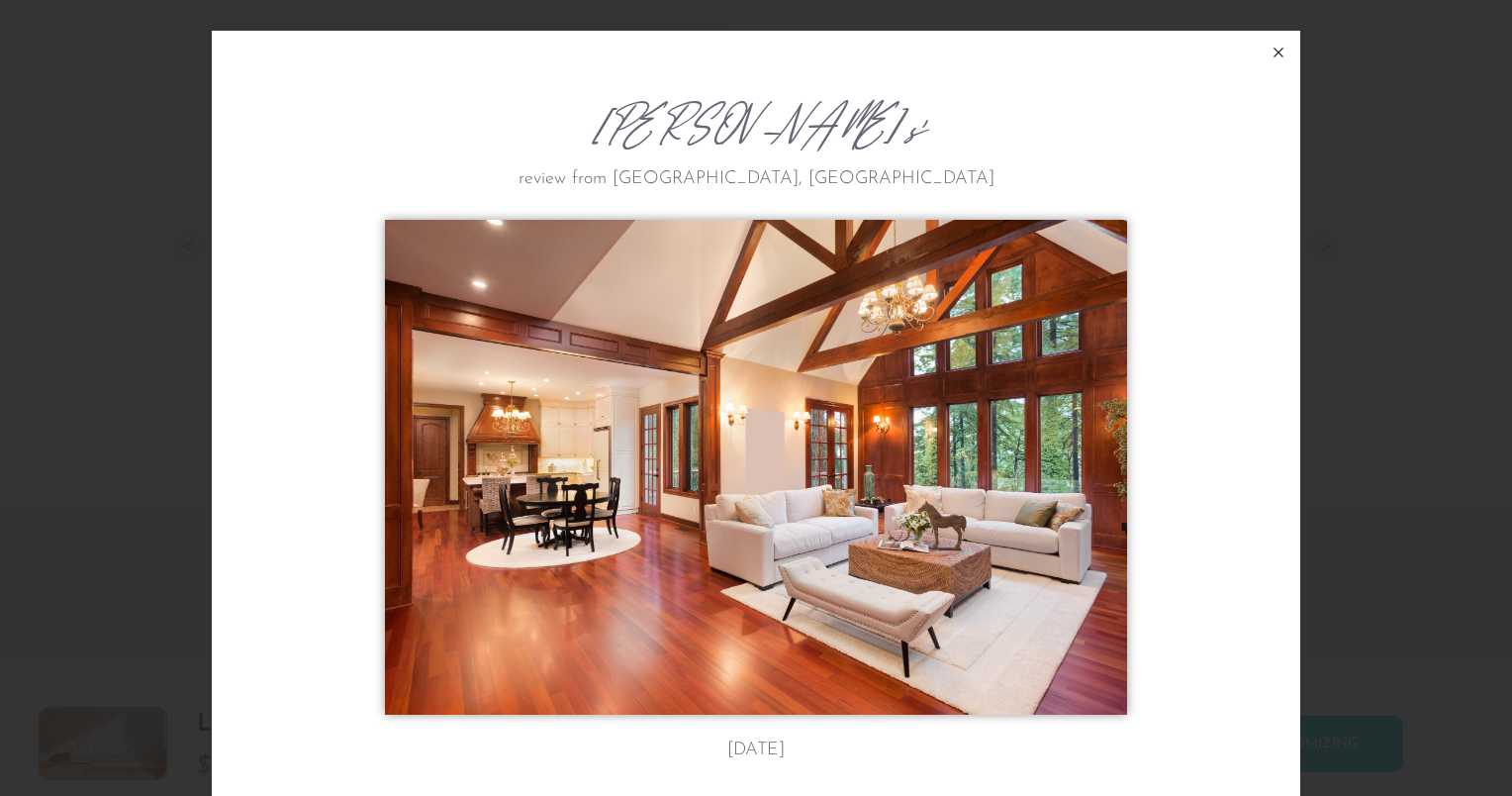 click 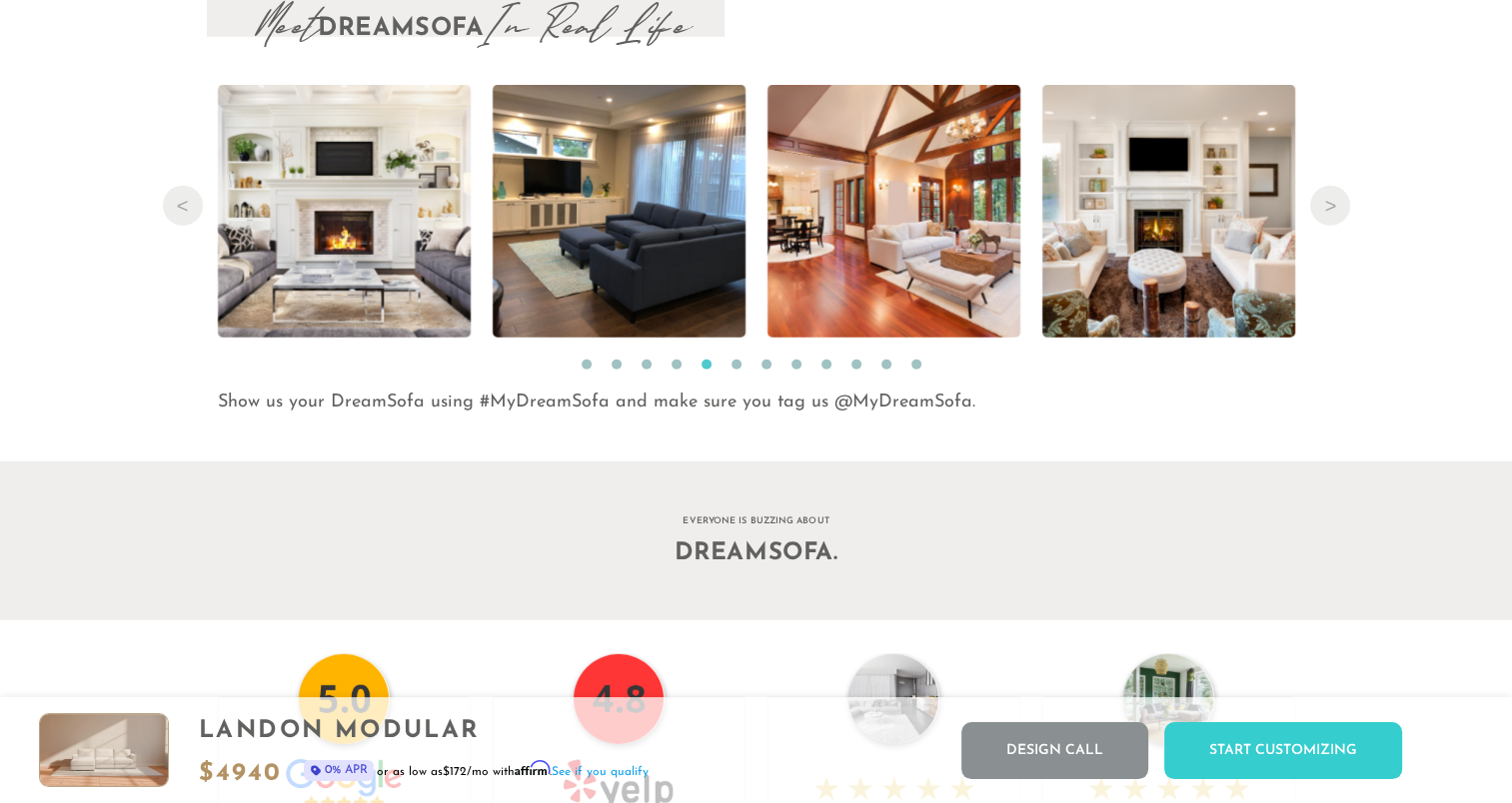 scroll, scrollTop: 22345, scrollLeft: 1496, axis: both 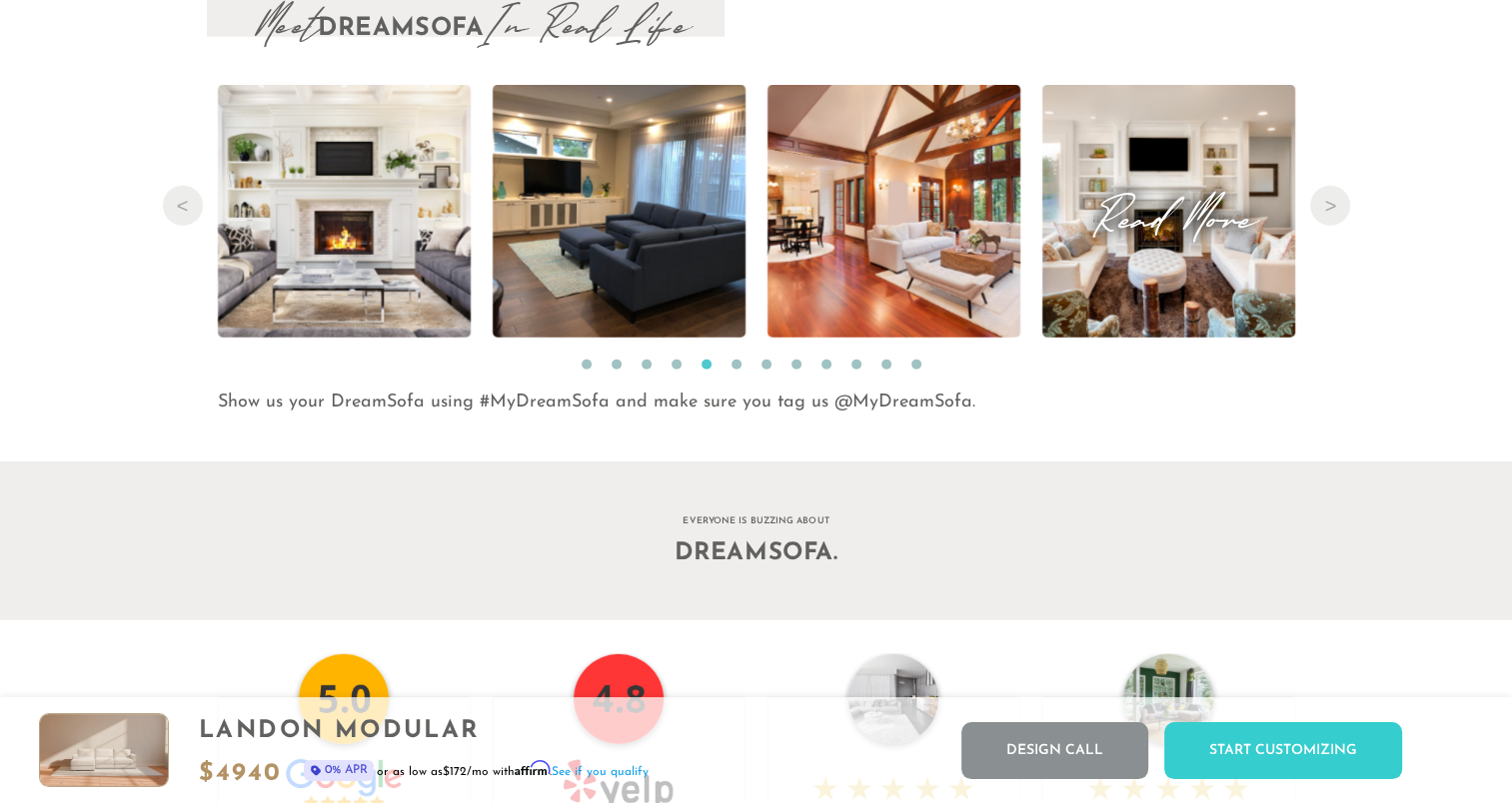click on "Read More" at bounding box center (1168, 211) 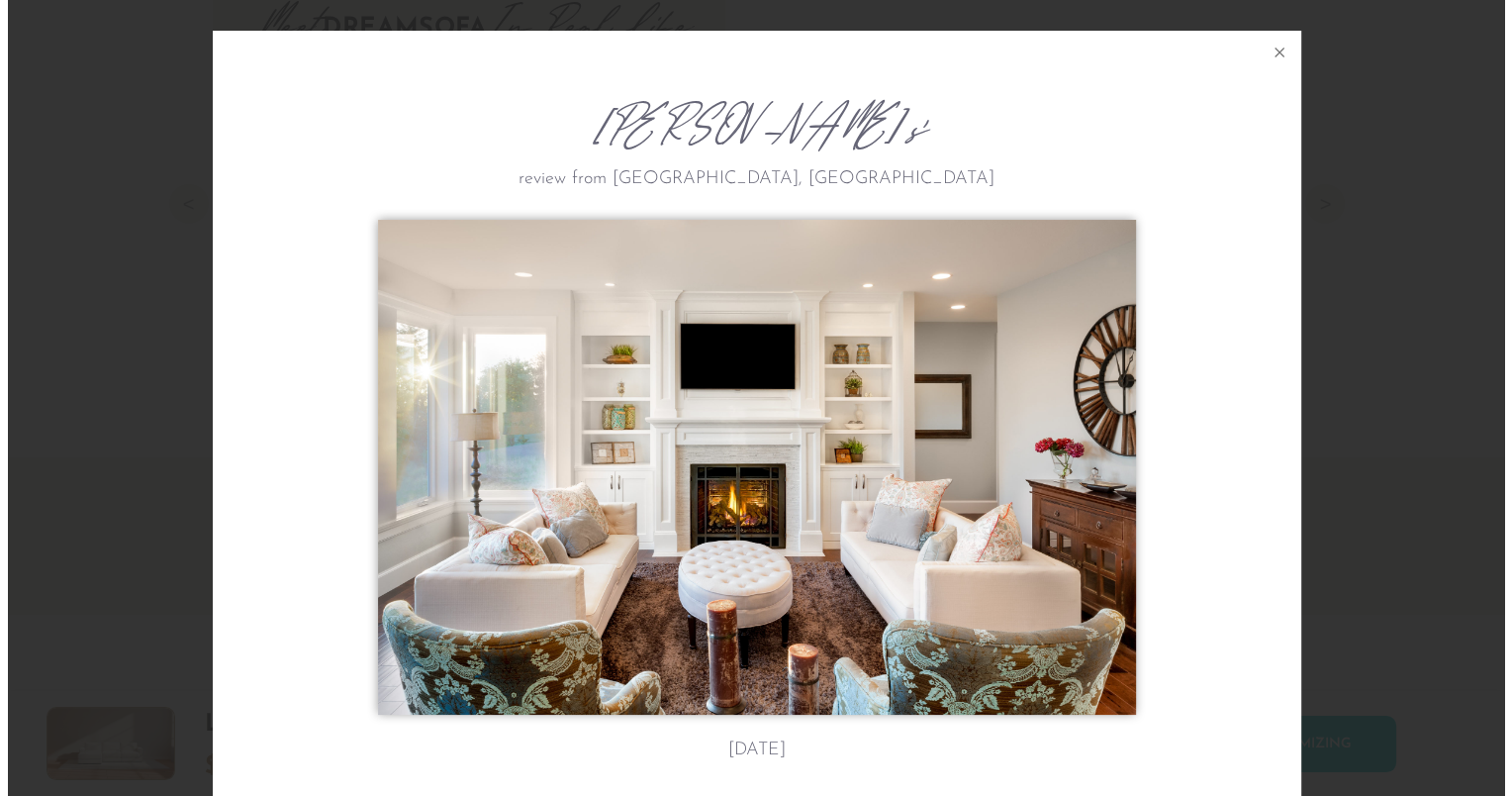 scroll, scrollTop: 16, scrollLeft: 16, axis: both 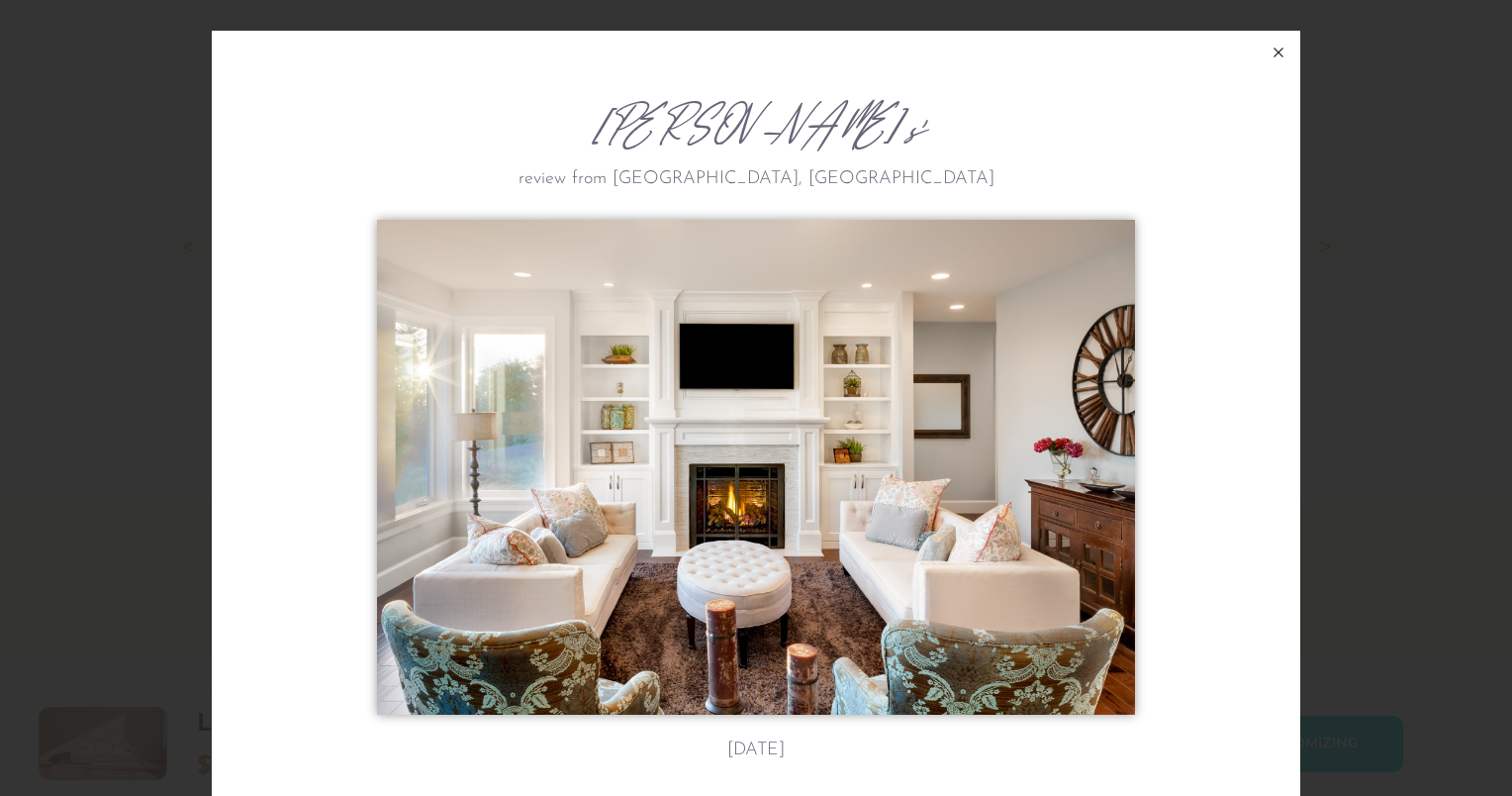 click 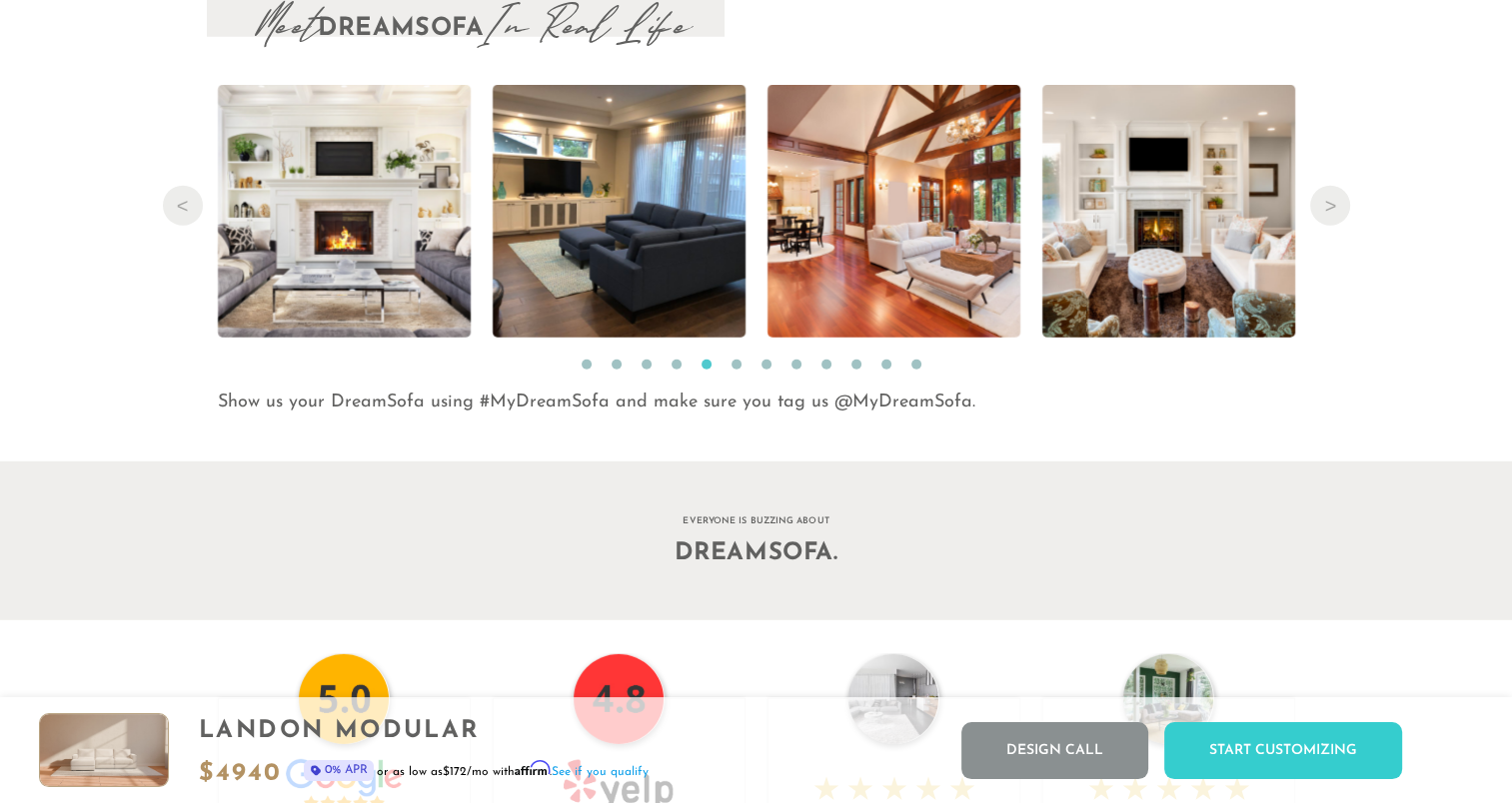 scroll, scrollTop: 22345, scrollLeft: 1496, axis: both 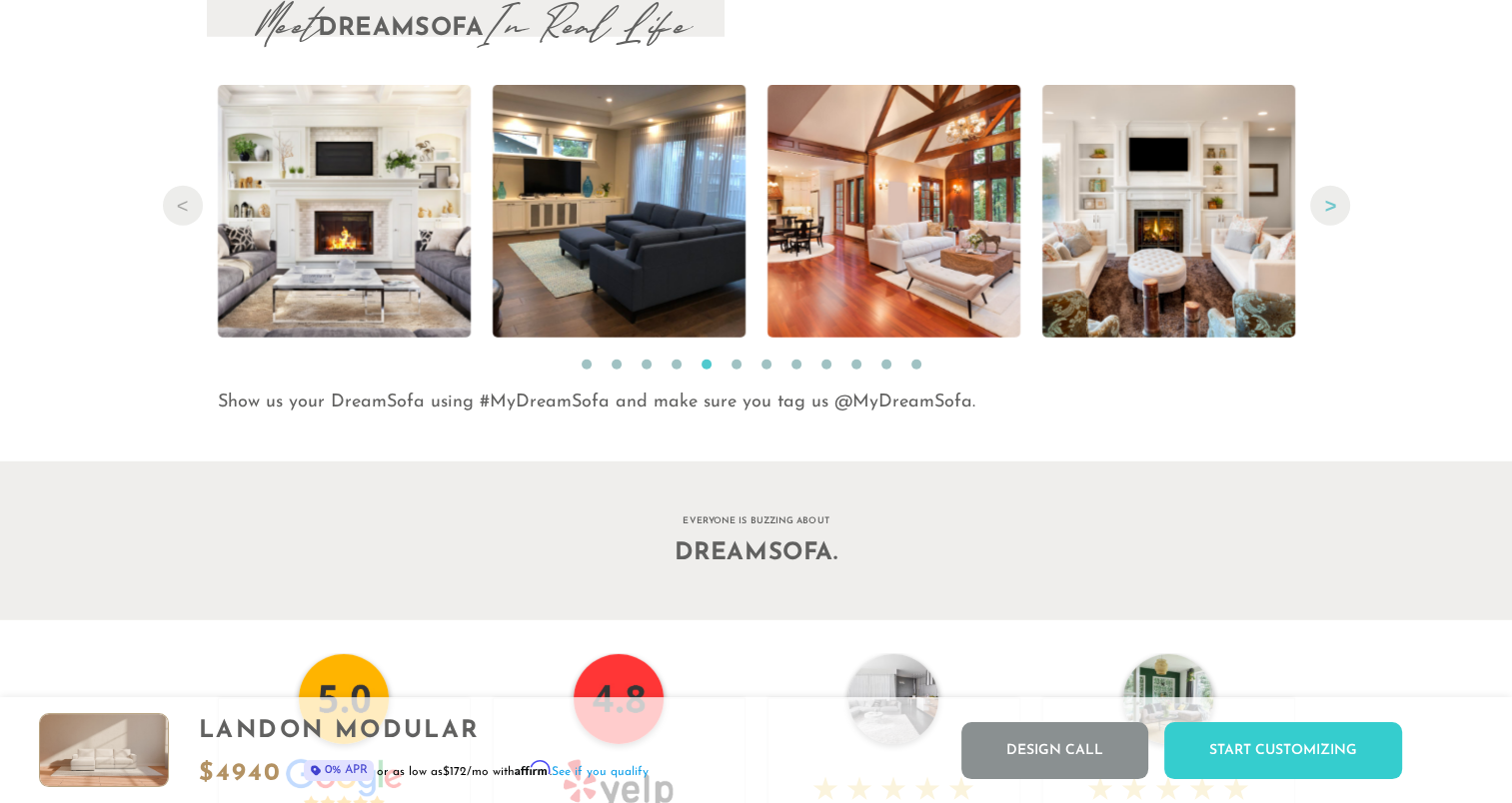 click on "Next" at bounding box center (1330, 206) 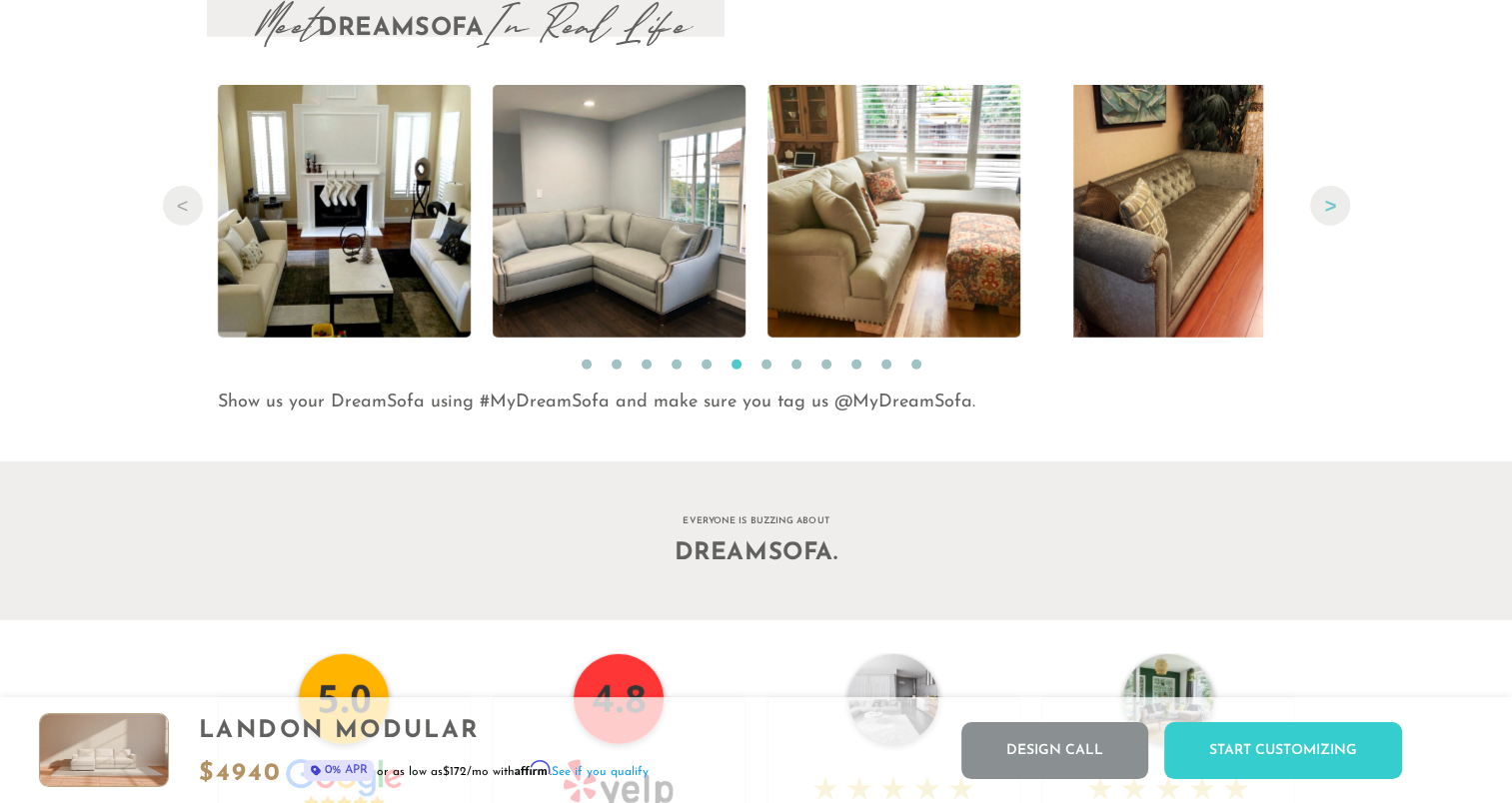 click on "Next" at bounding box center (1330, 206) 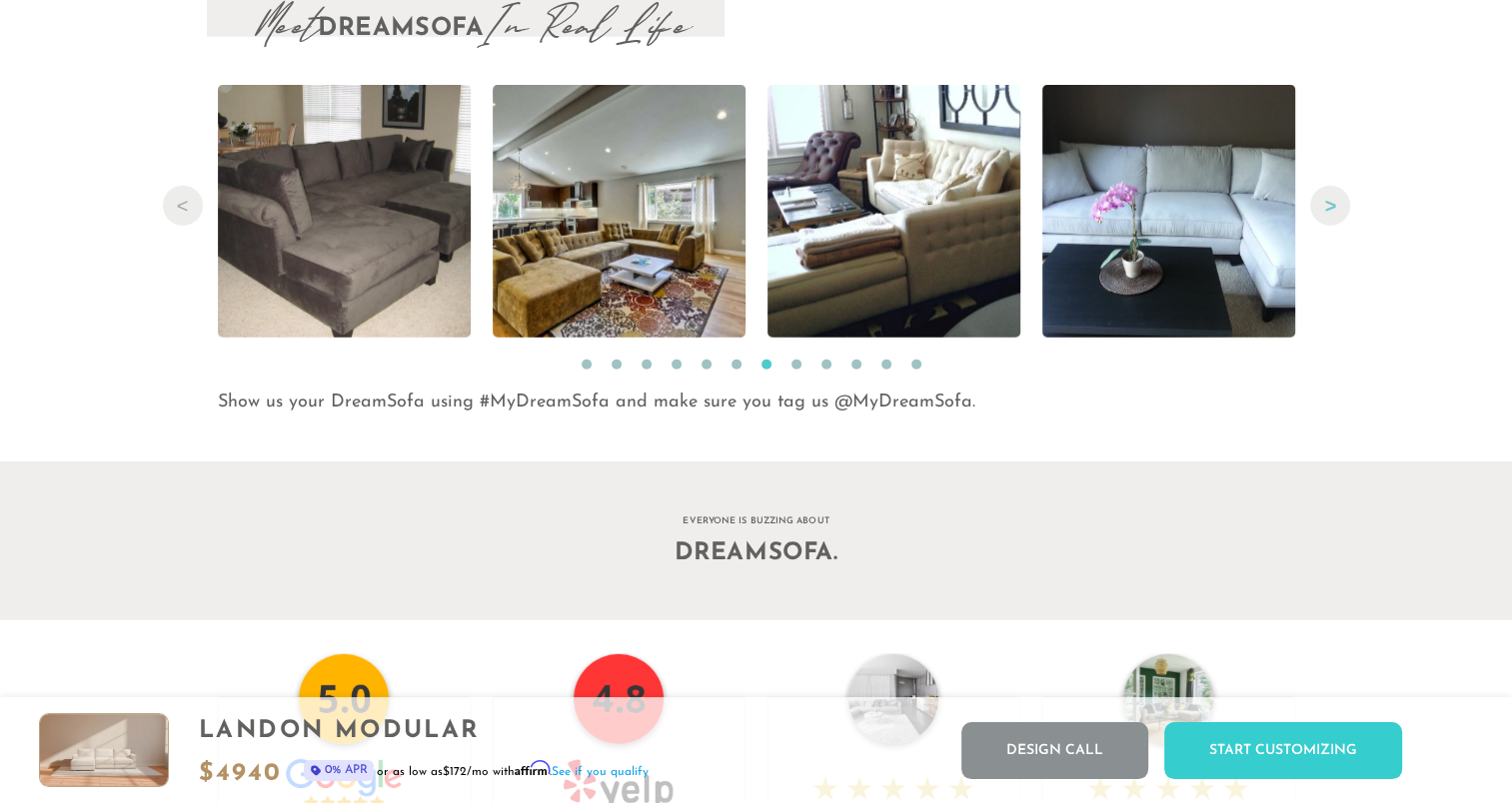 click on "Next" at bounding box center (1330, 206) 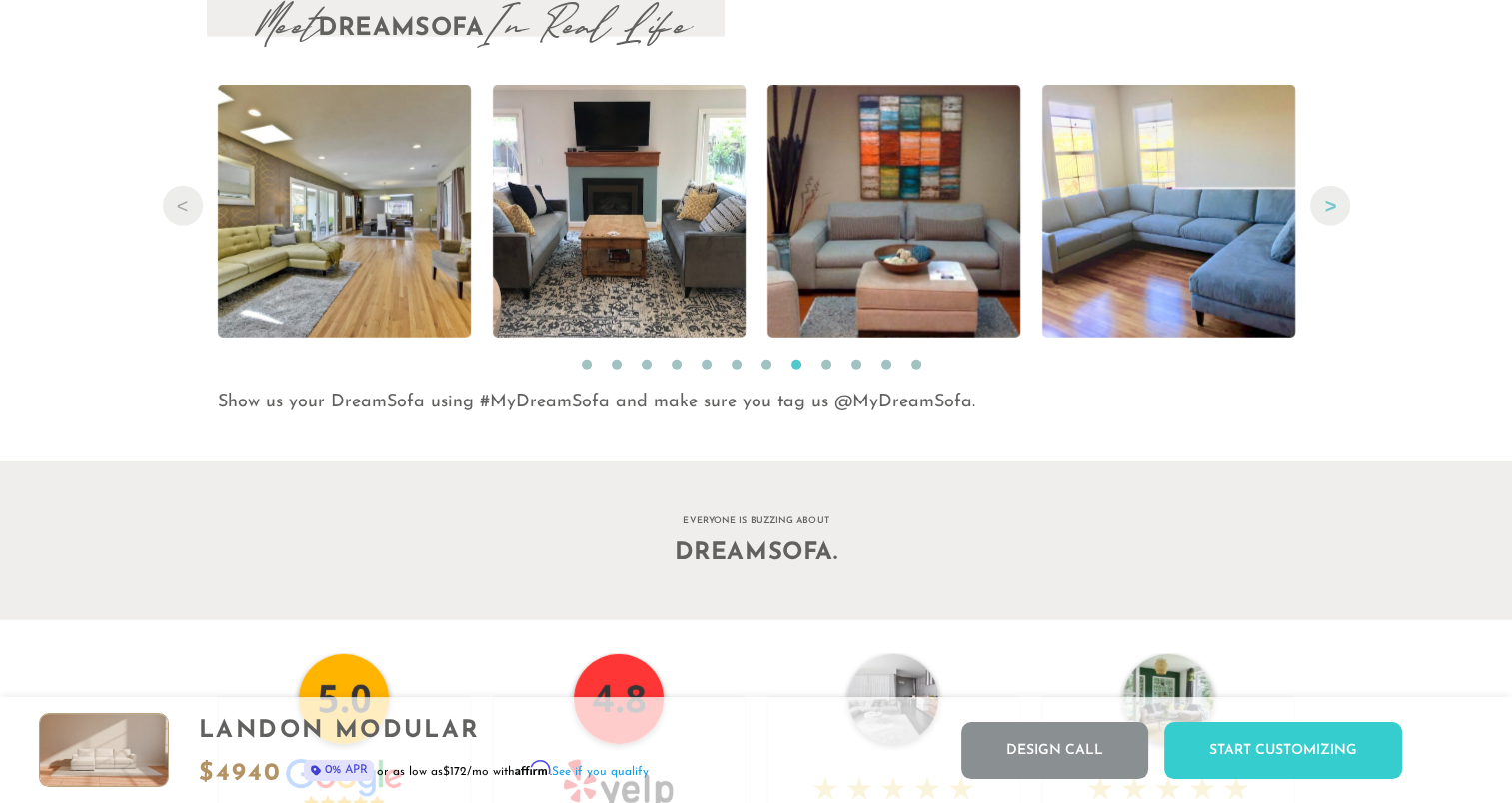 click on "Next" at bounding box center [1330, 206] 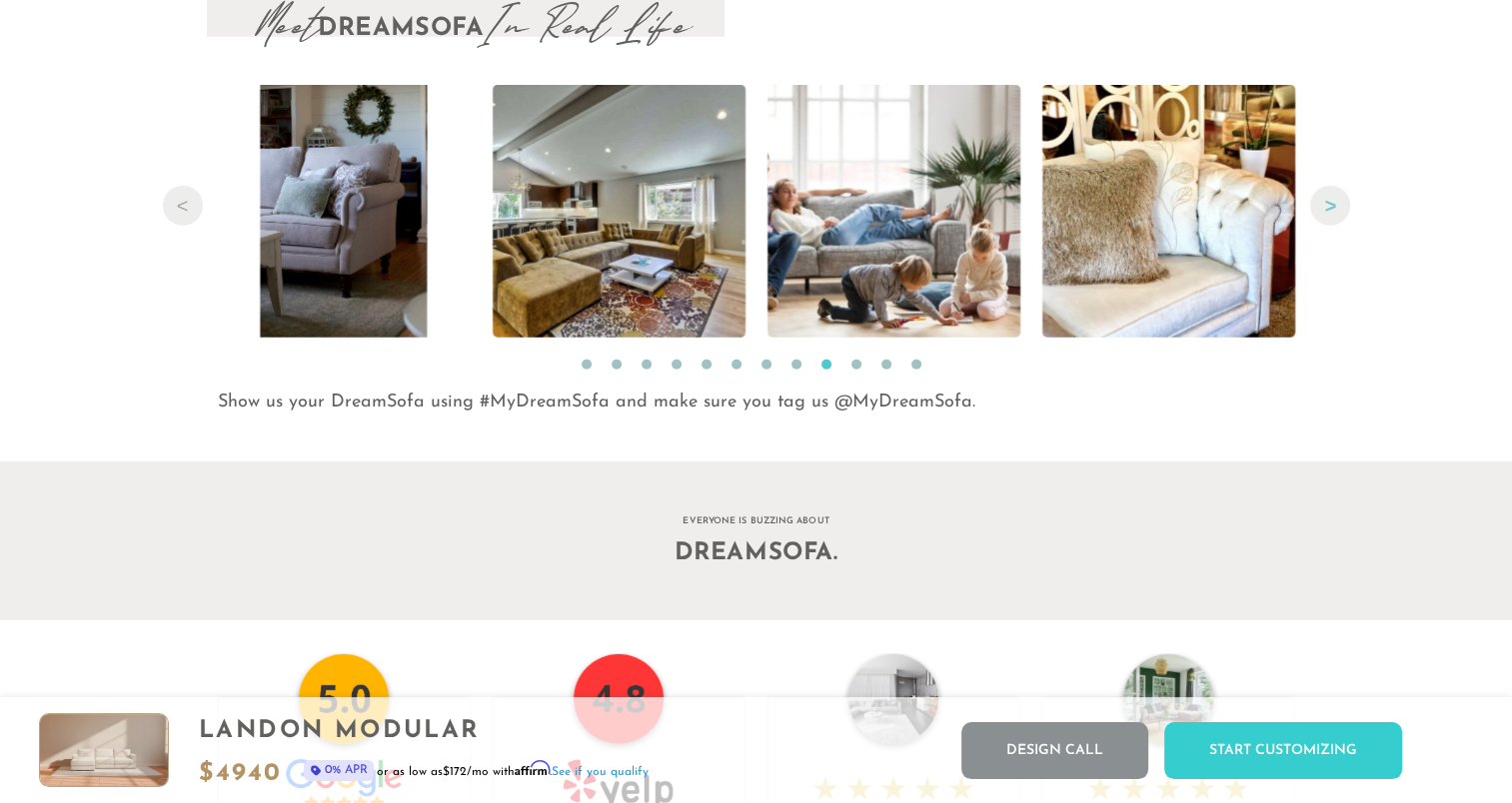 click on "Next" at bounding box center [1330, 206] 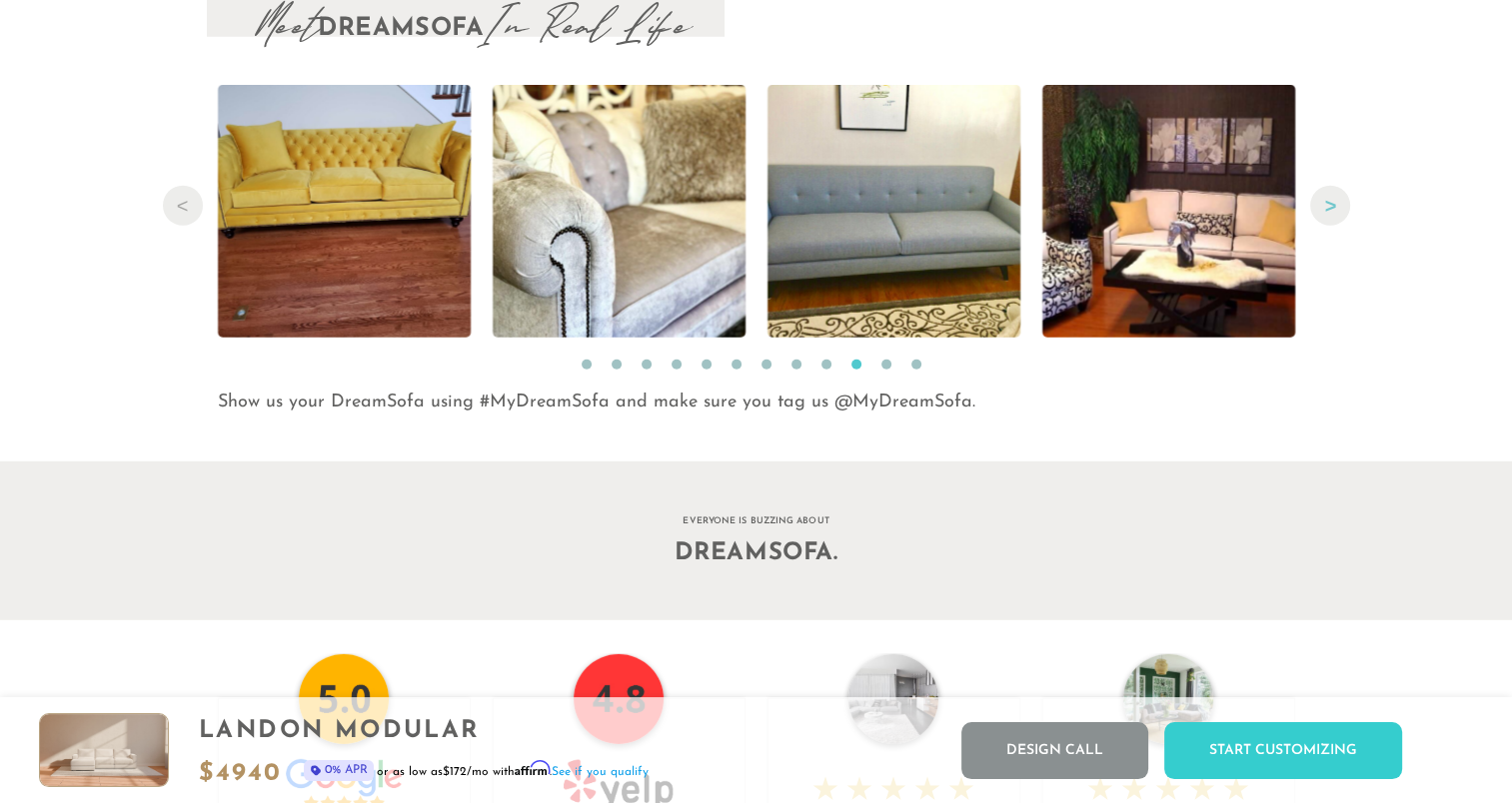 click on "Next" at bounding box center [1330, 206] 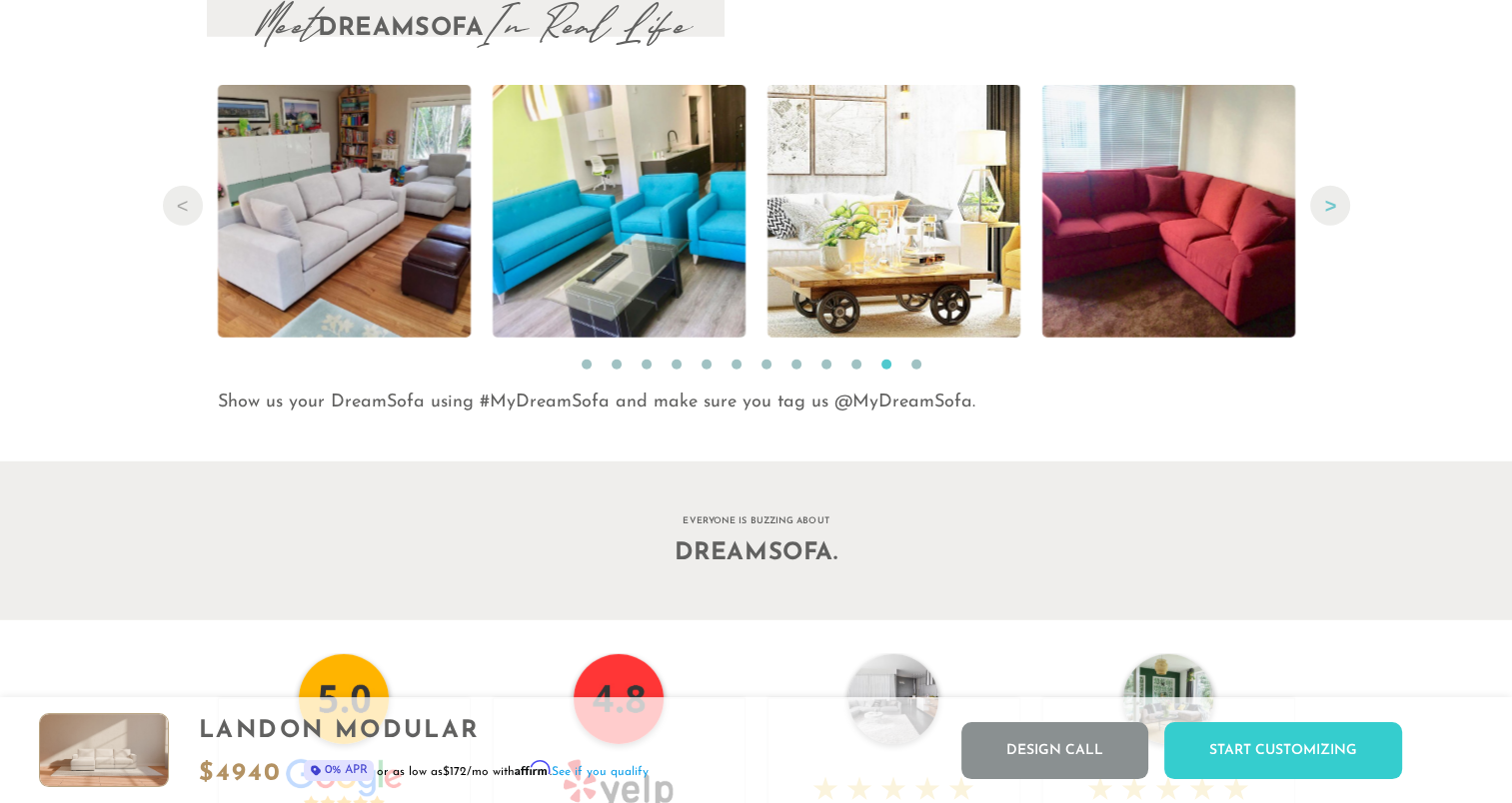 click on "Next" at bounding box center (1330, 206) 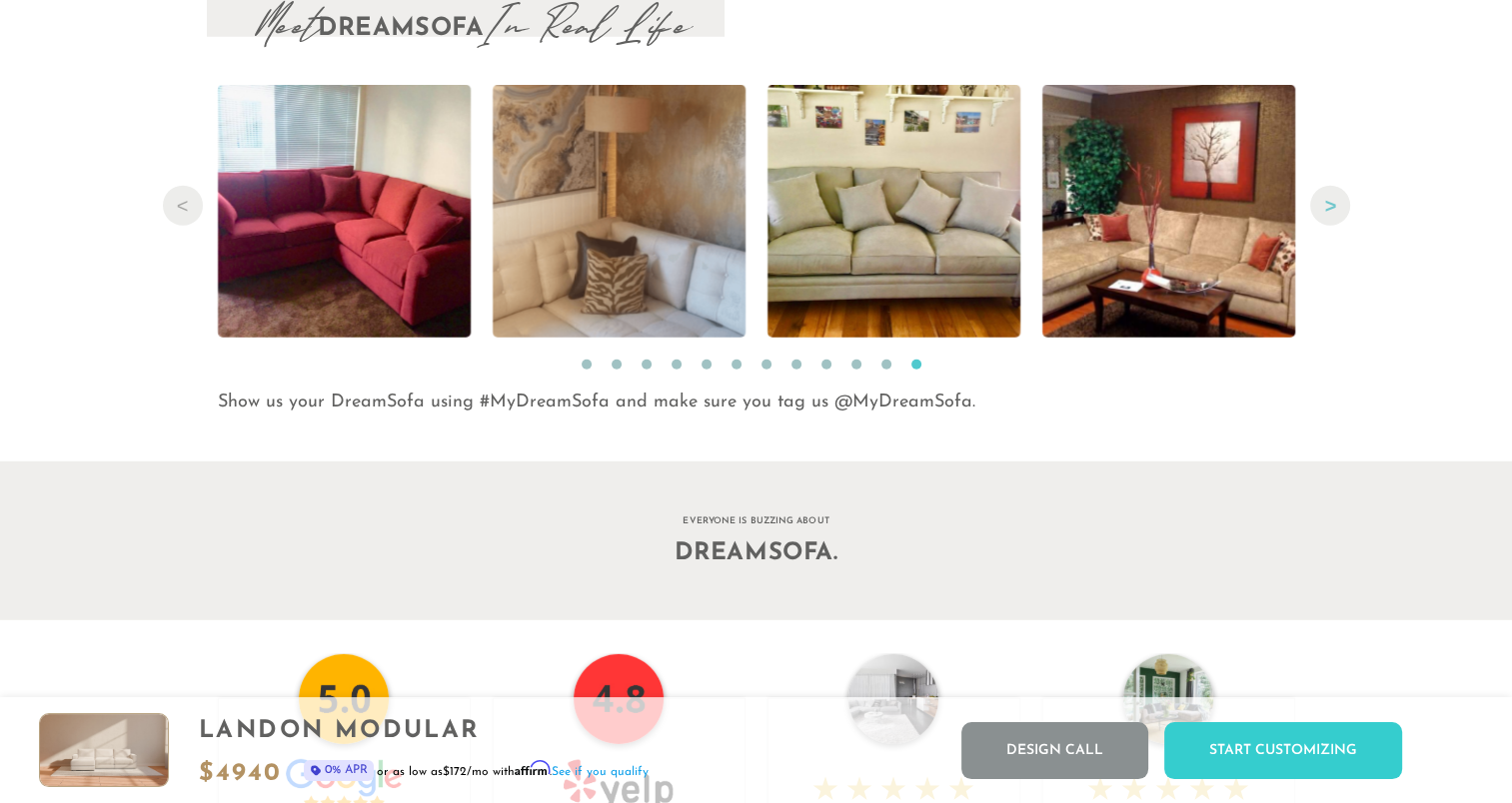 click on "Next" at bounding box center (1330, 206) 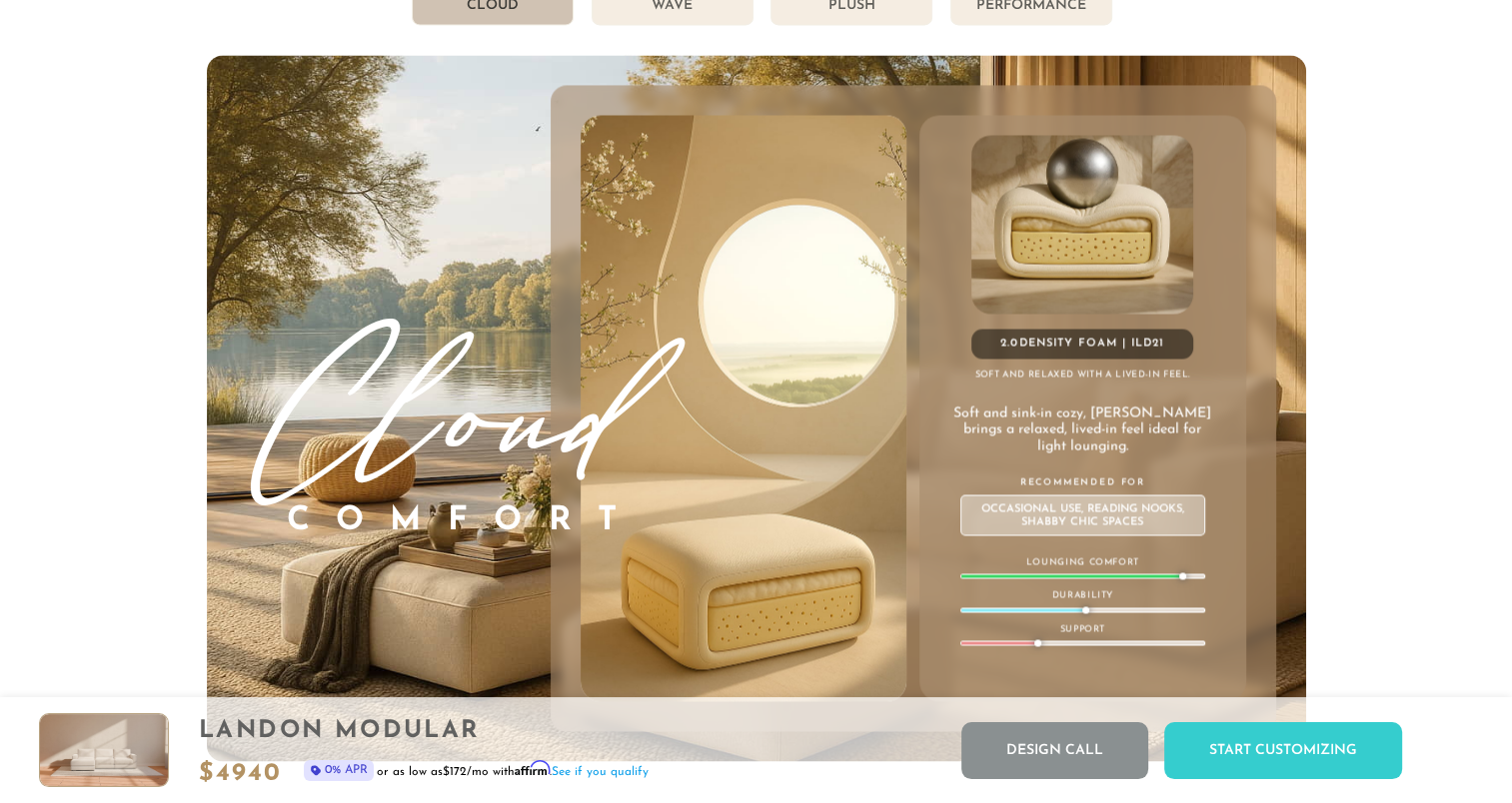 scroll, scrollTop: 10888, scrollLeft: 0, axis: vertical 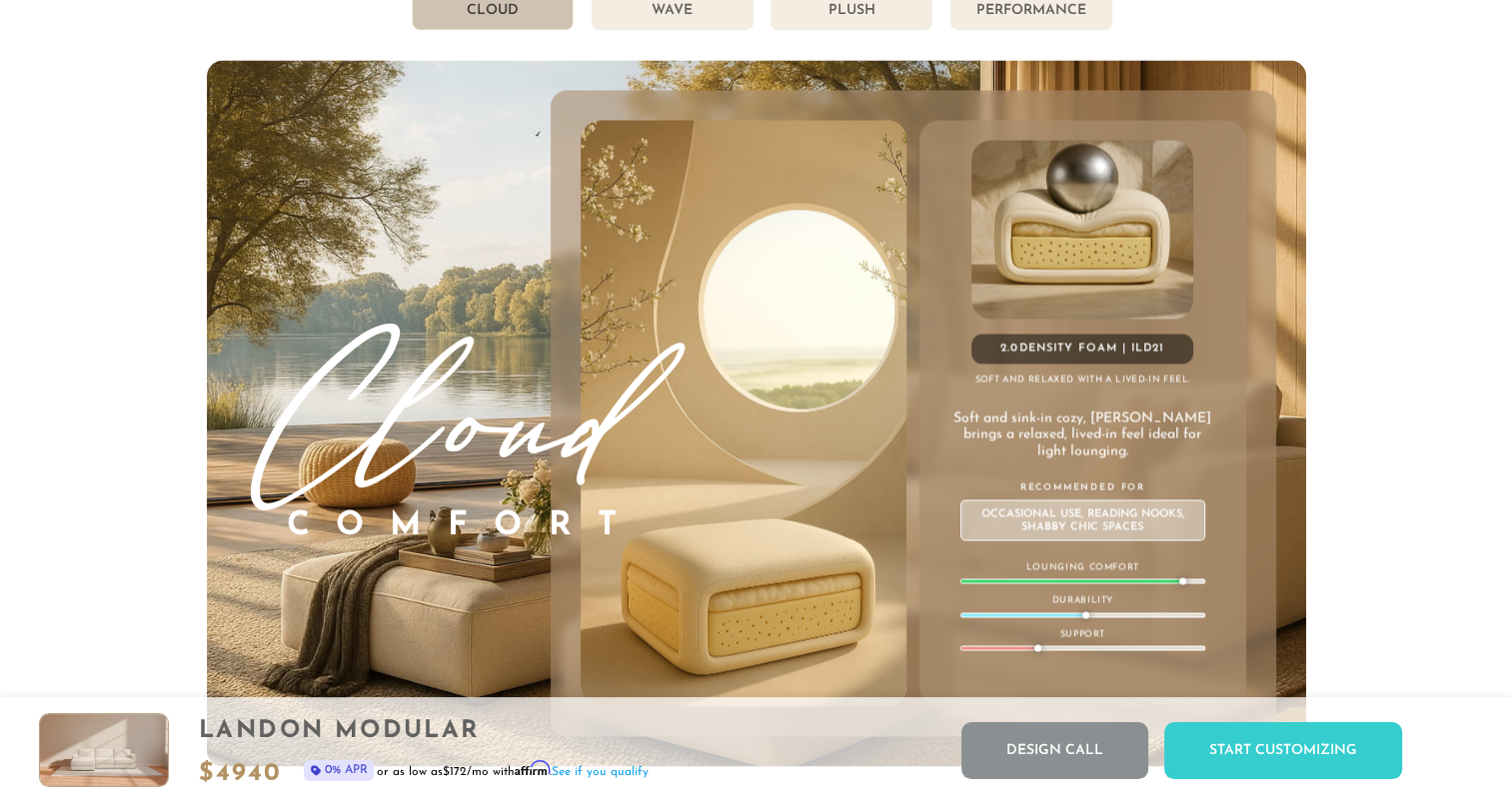 click on "Wave" at bounding box center (673, 11) 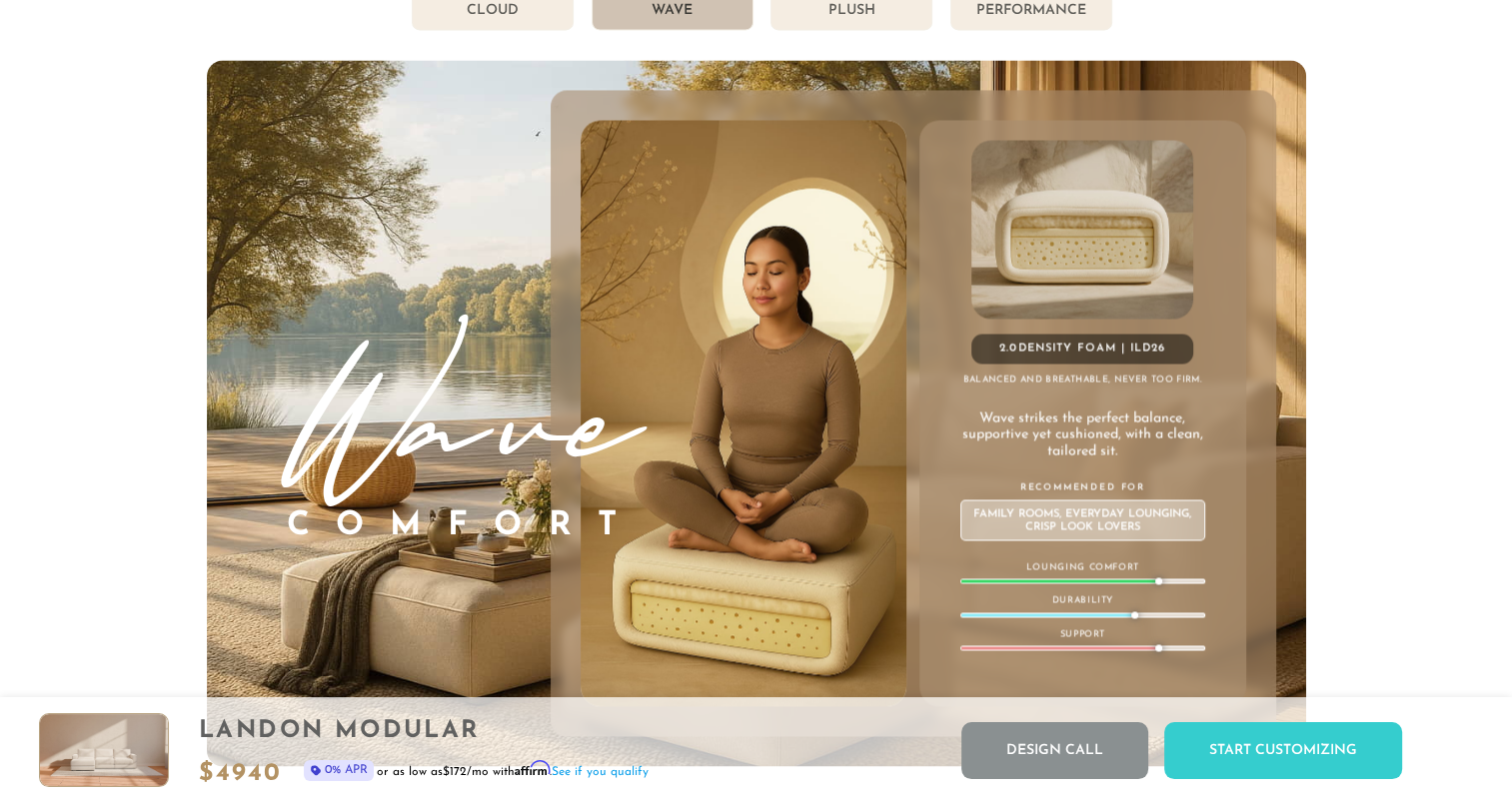 click on "Cloud" at bounding box center (493, 11) 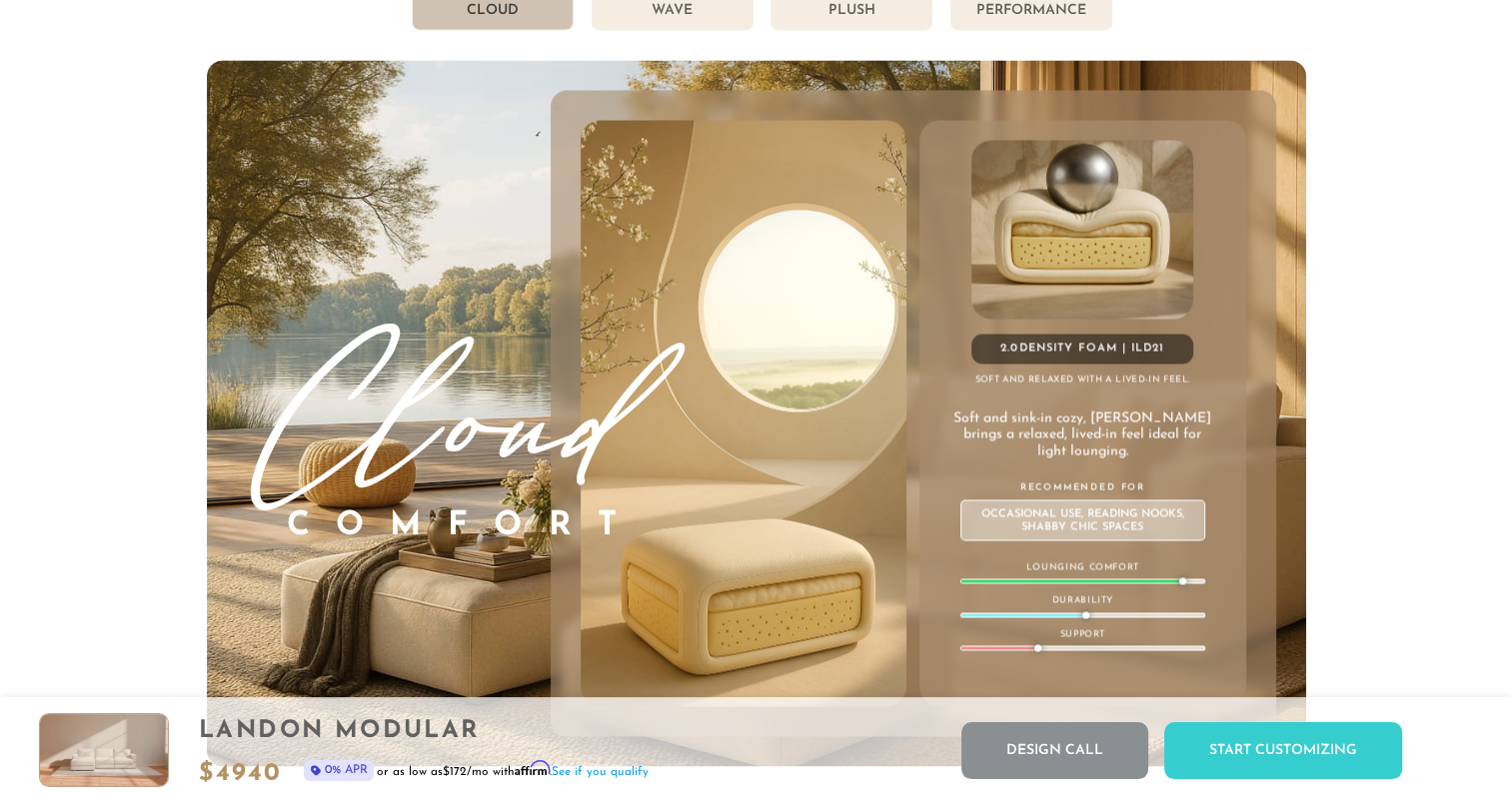 click on "Plush" at bounding box center [851, 11] 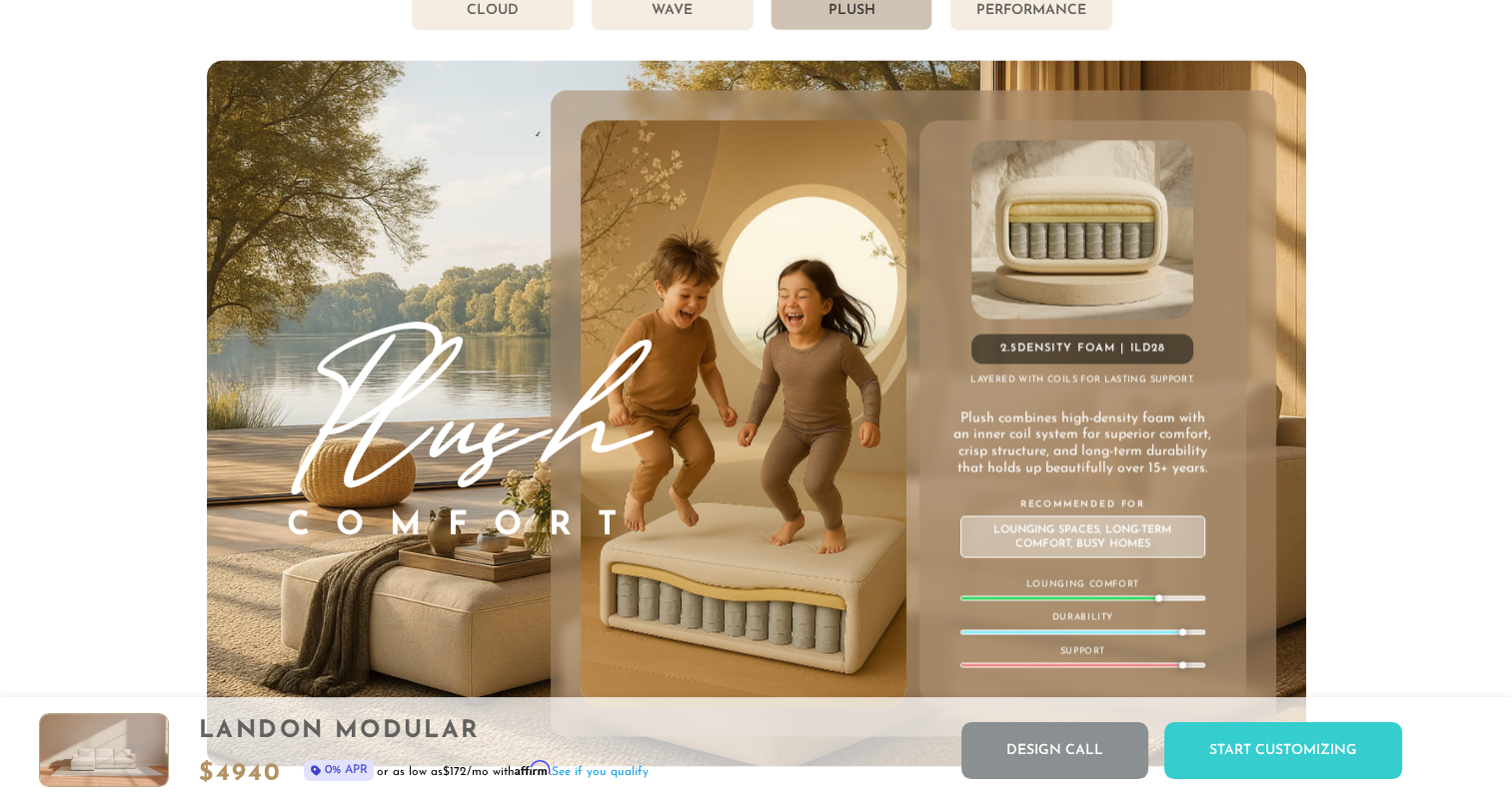 click on "Performance" at bounding box center [1031, 11] 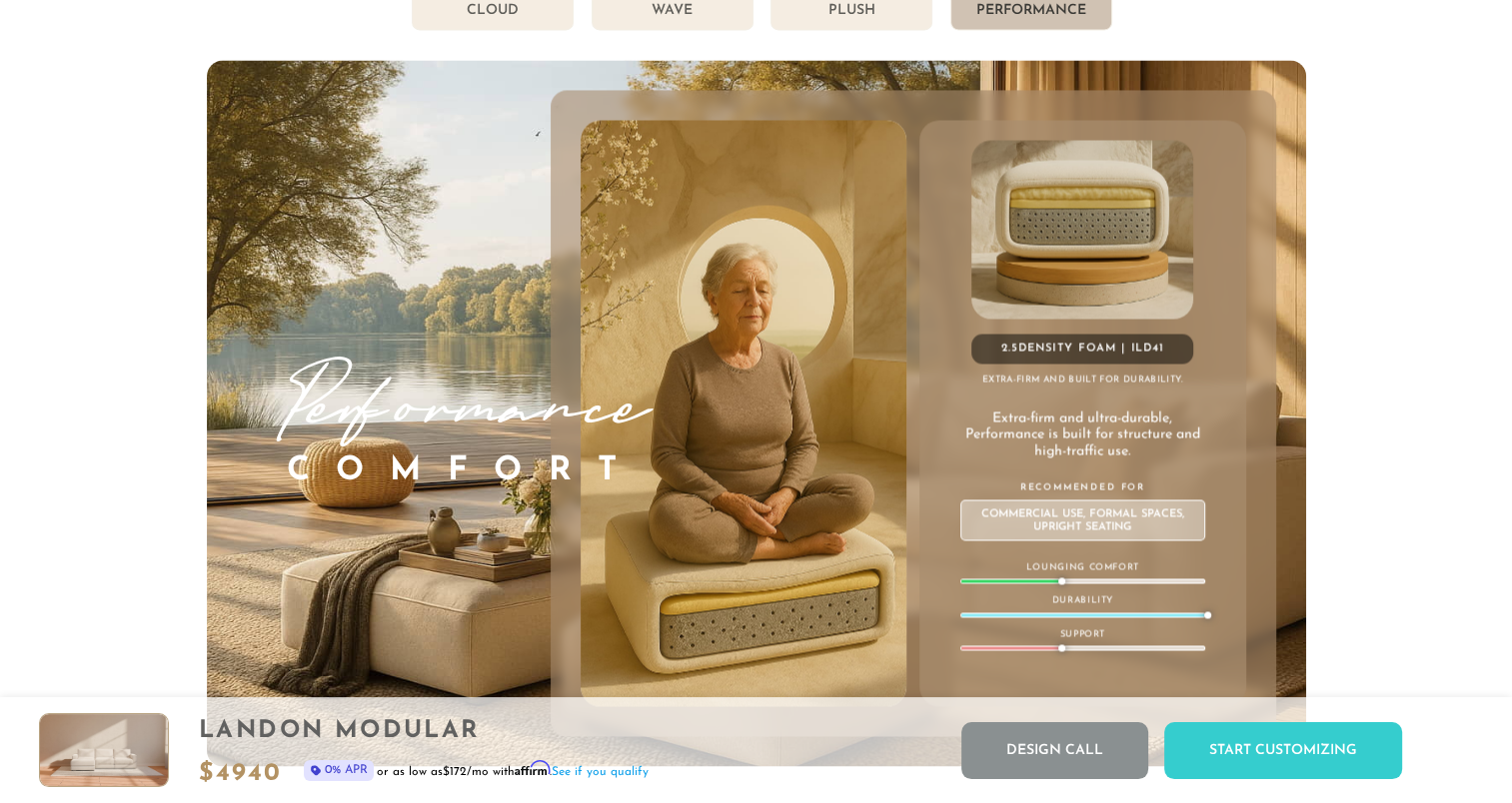 click on "Plush" at bounding box center (851, 11) 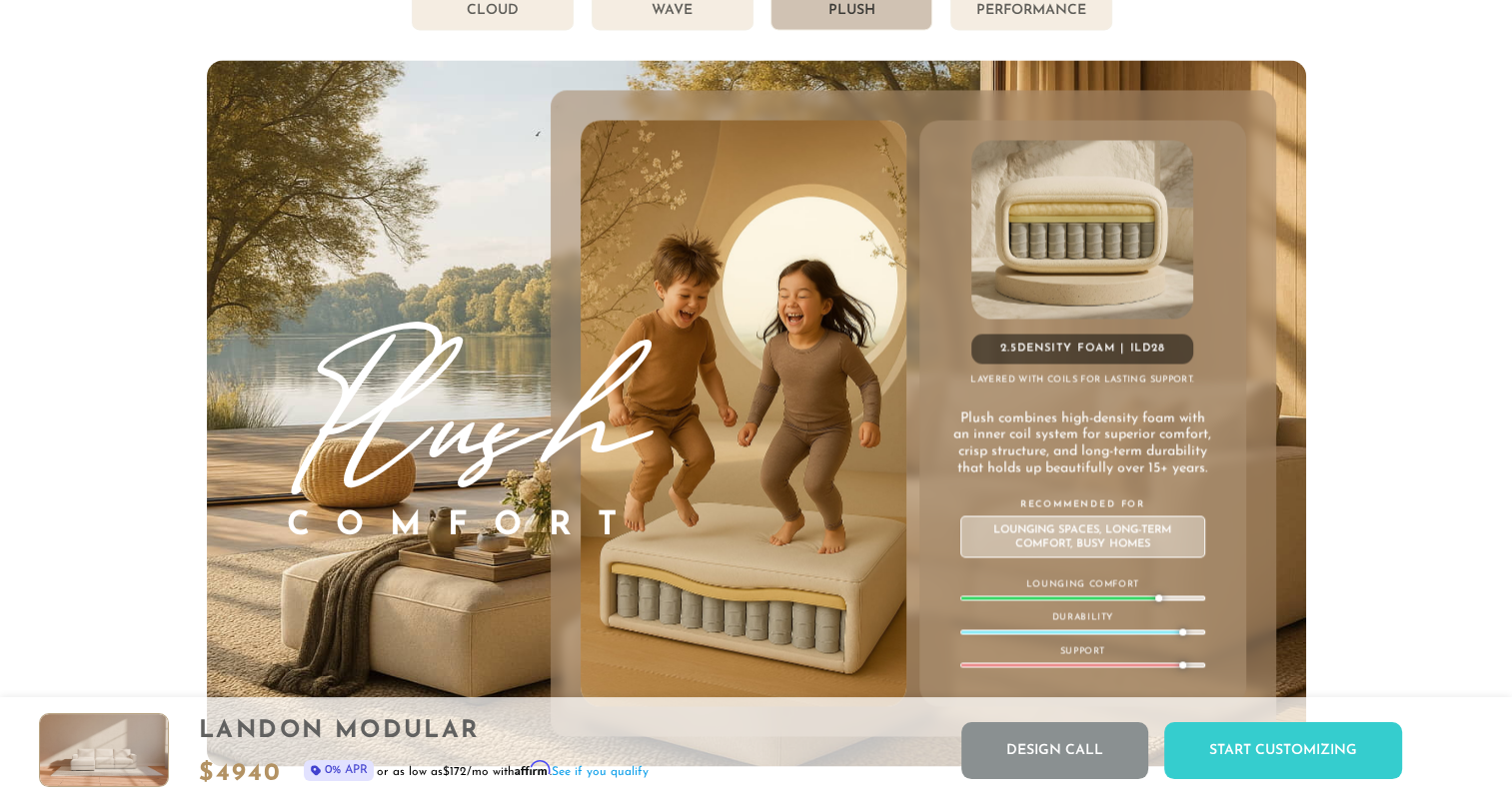 click on "Wave" at bounding box center (673, 11) 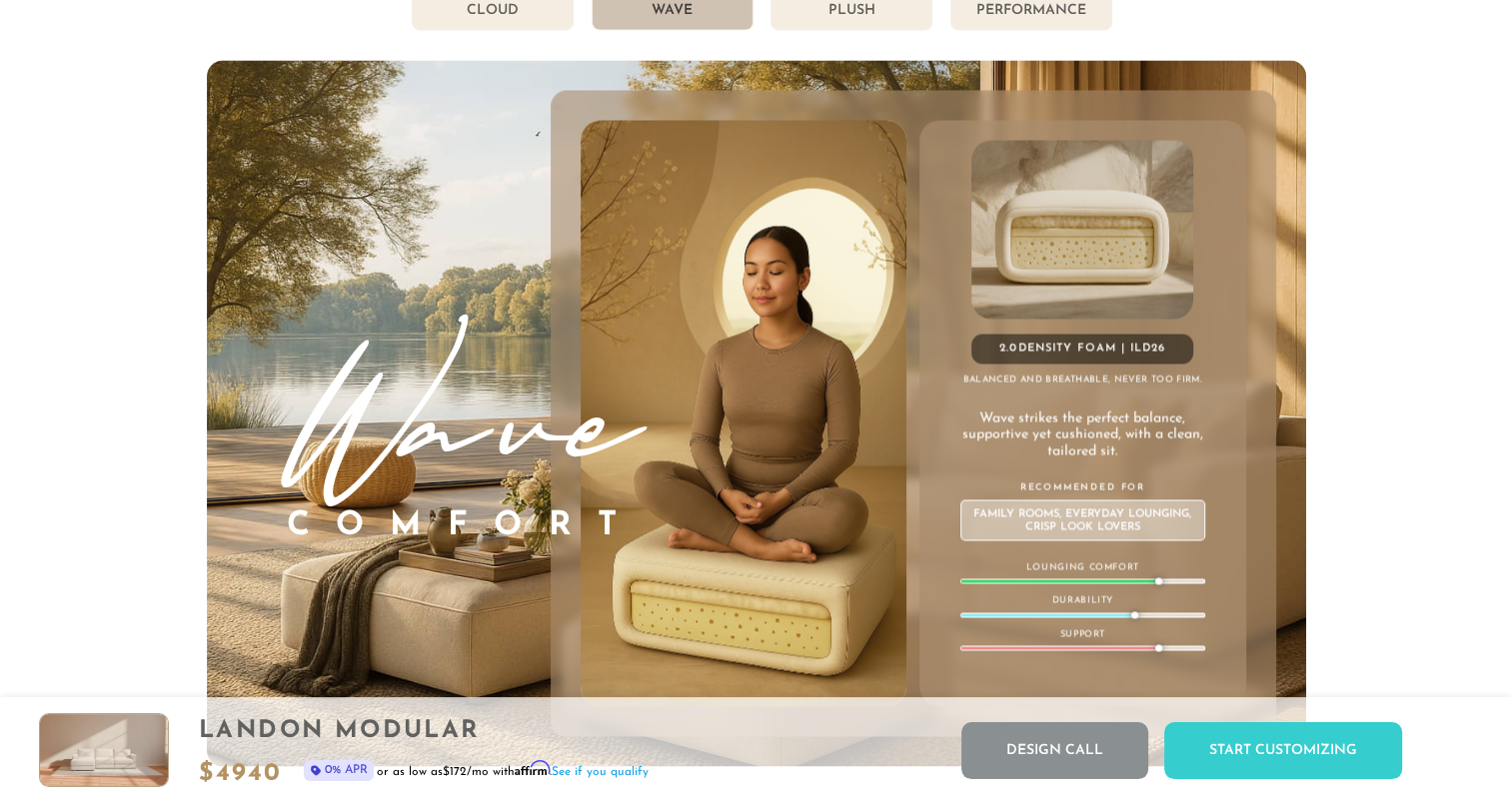 click on "Plush" at bounding box center (851, 11) 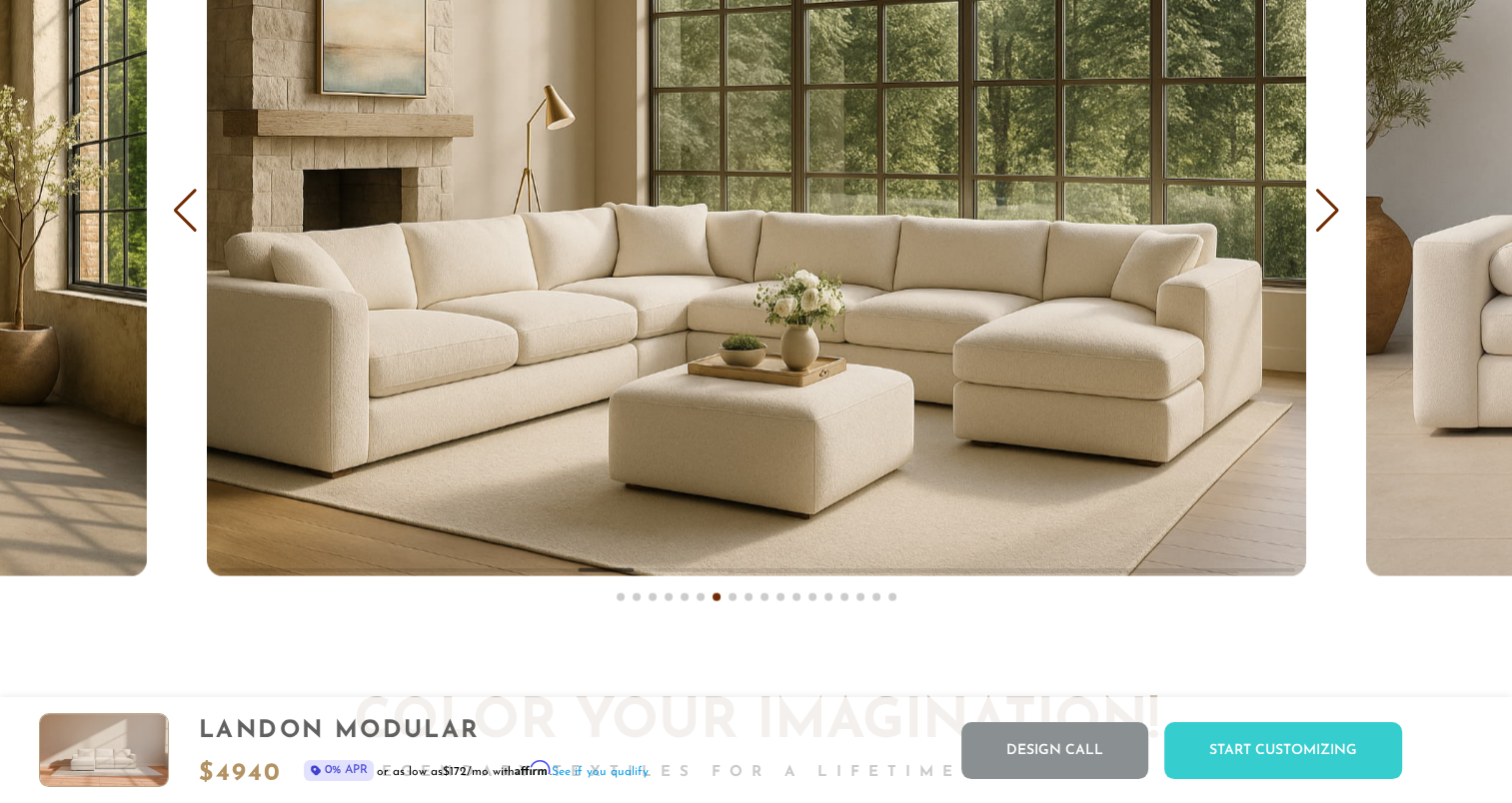 scroll, scrollTop: 12097, scrollLeft: 0, axis: vertical 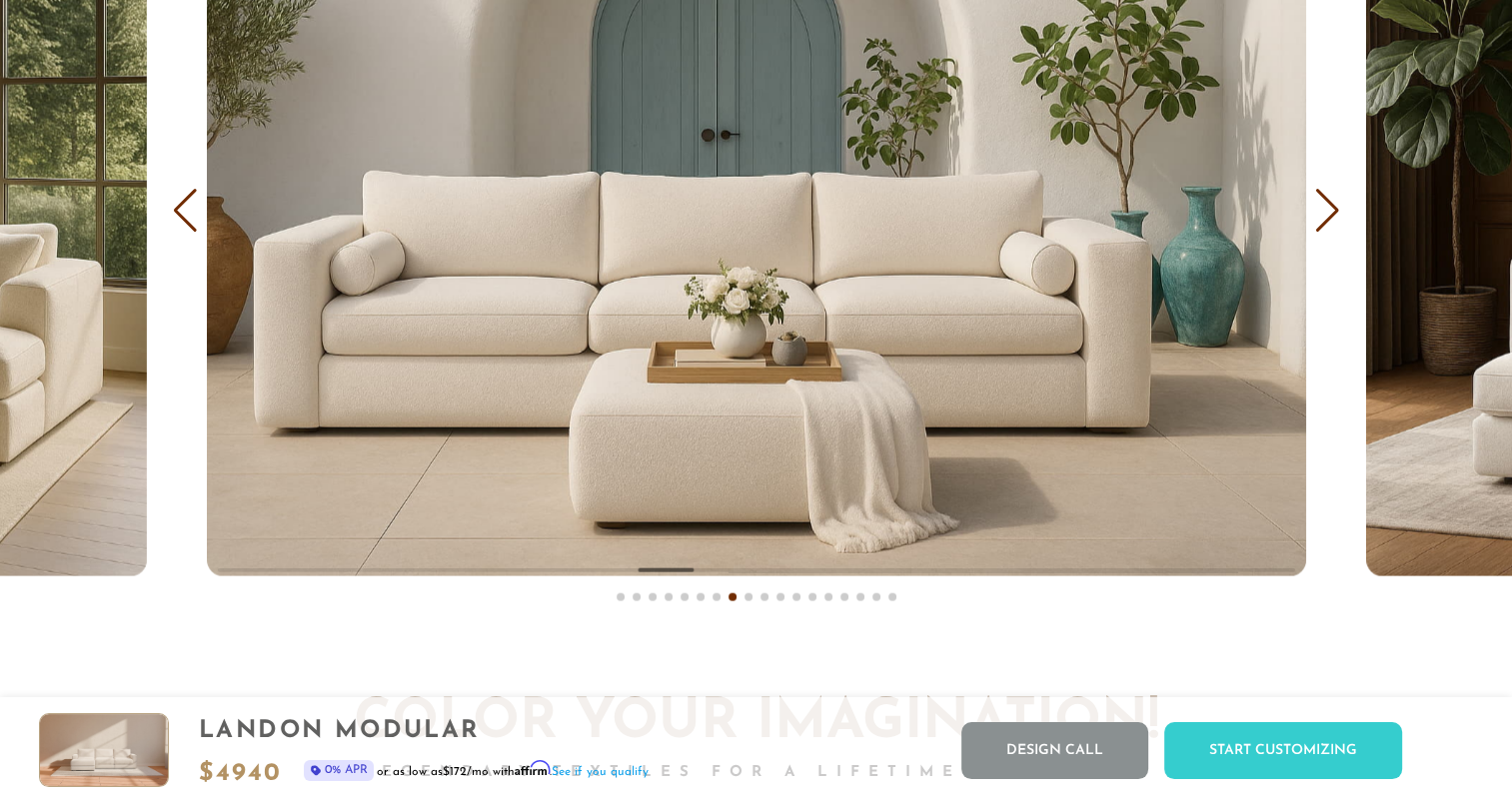 click at bounding box center [1327, 211] 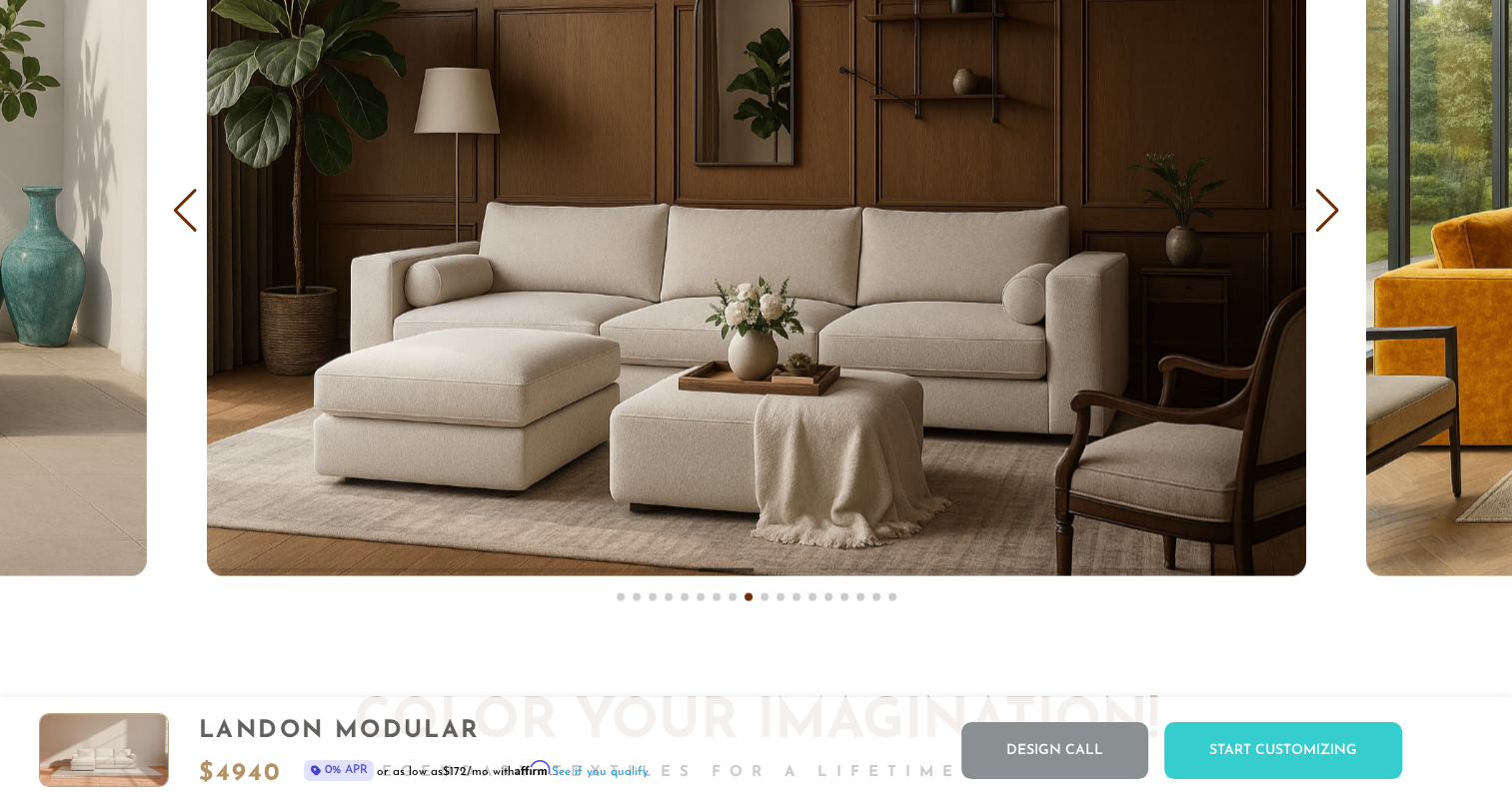 click at bounding box center (1327, 211) 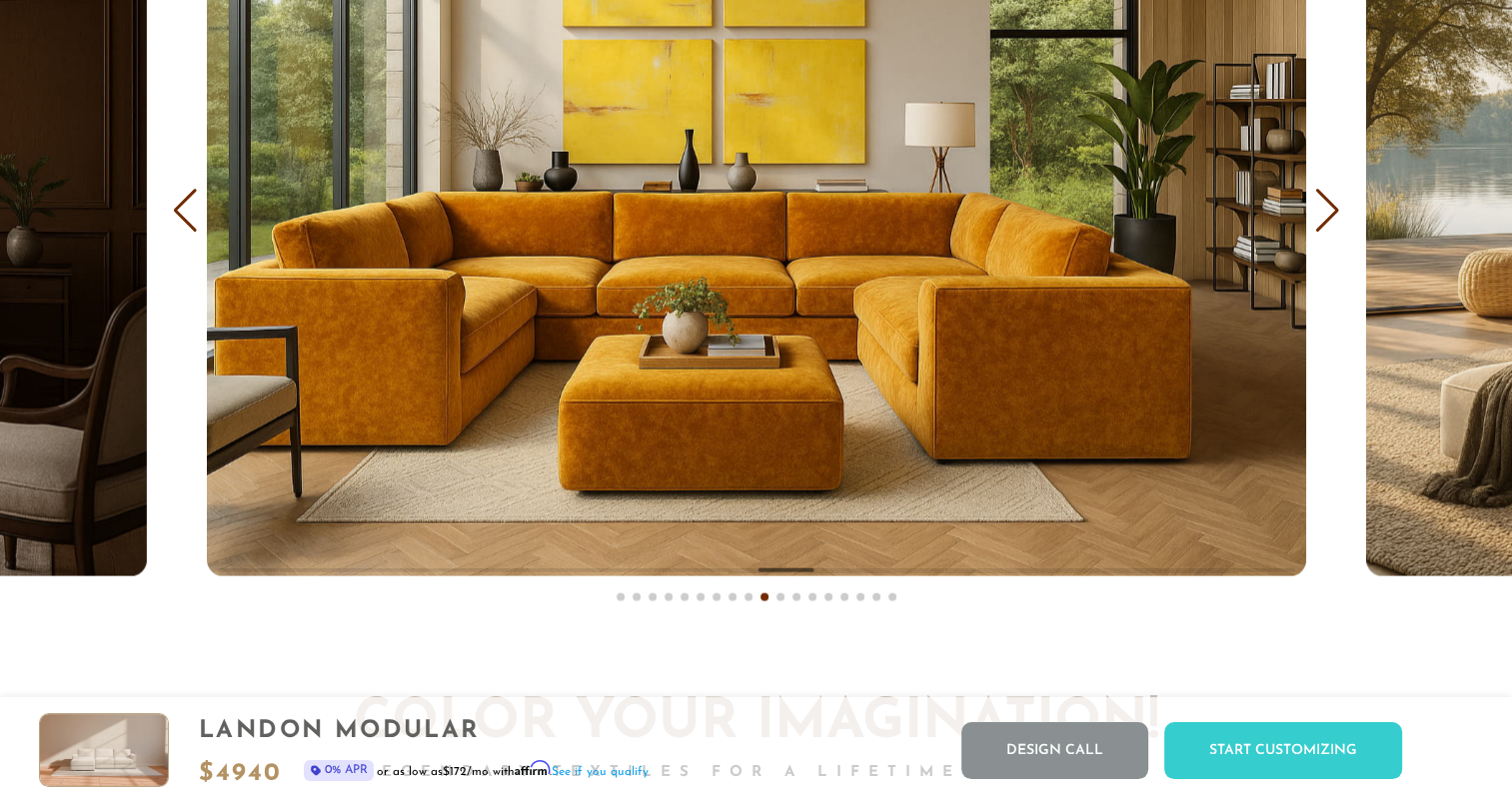 click at bounding box center (1327, 211) 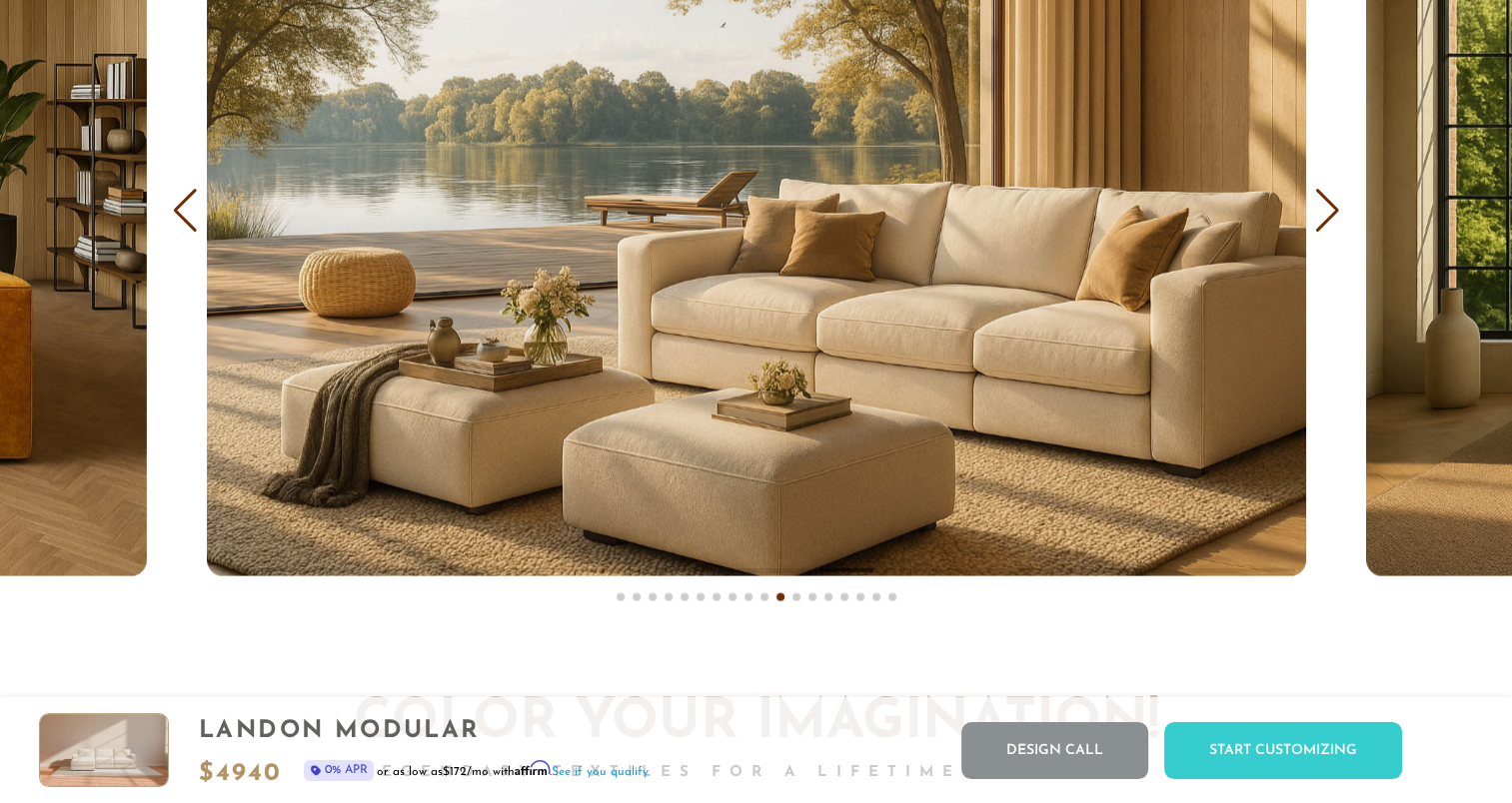 click at bounding box center [1327, 211] 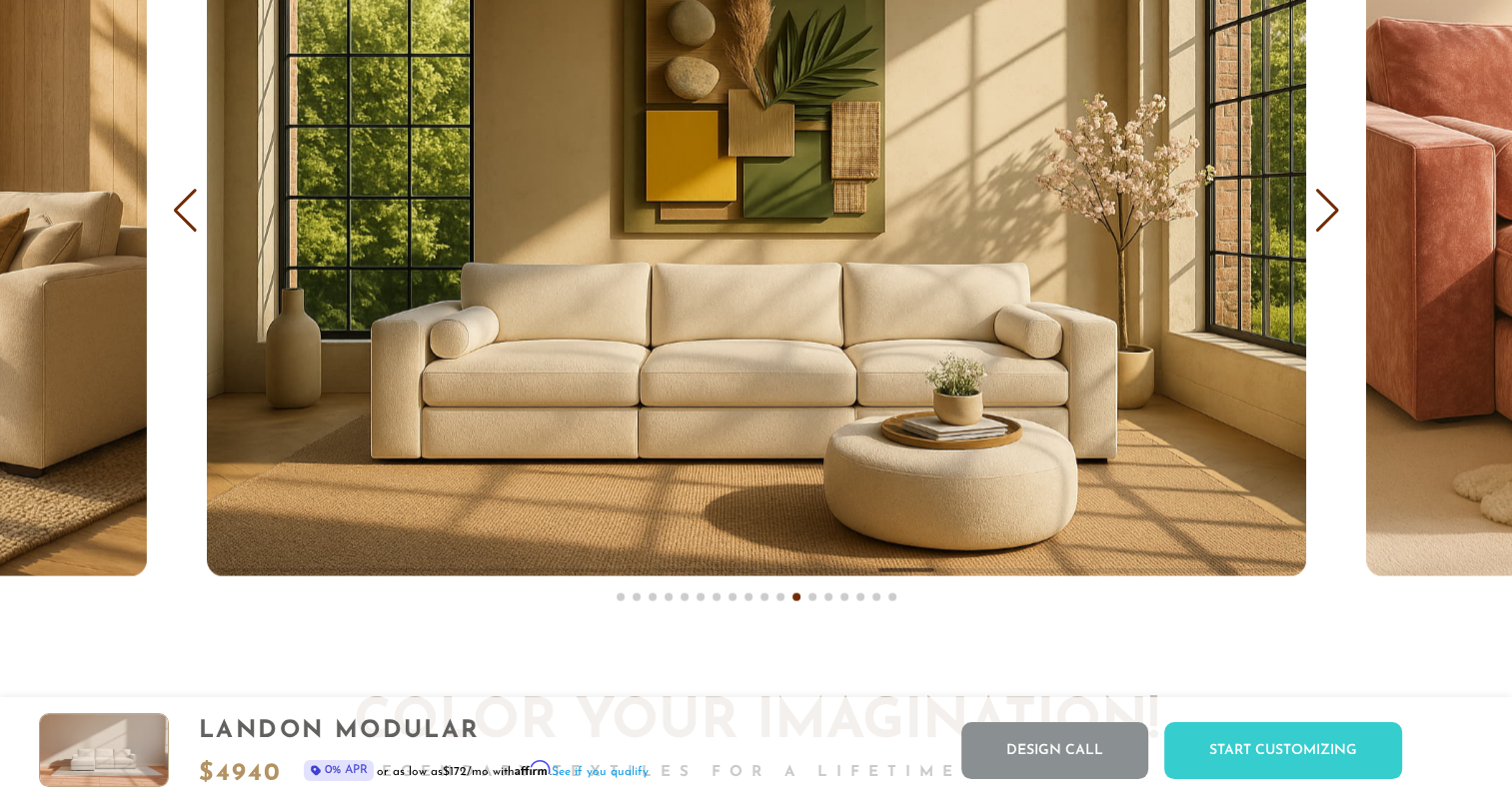 click at bounding box center (1327, 211) 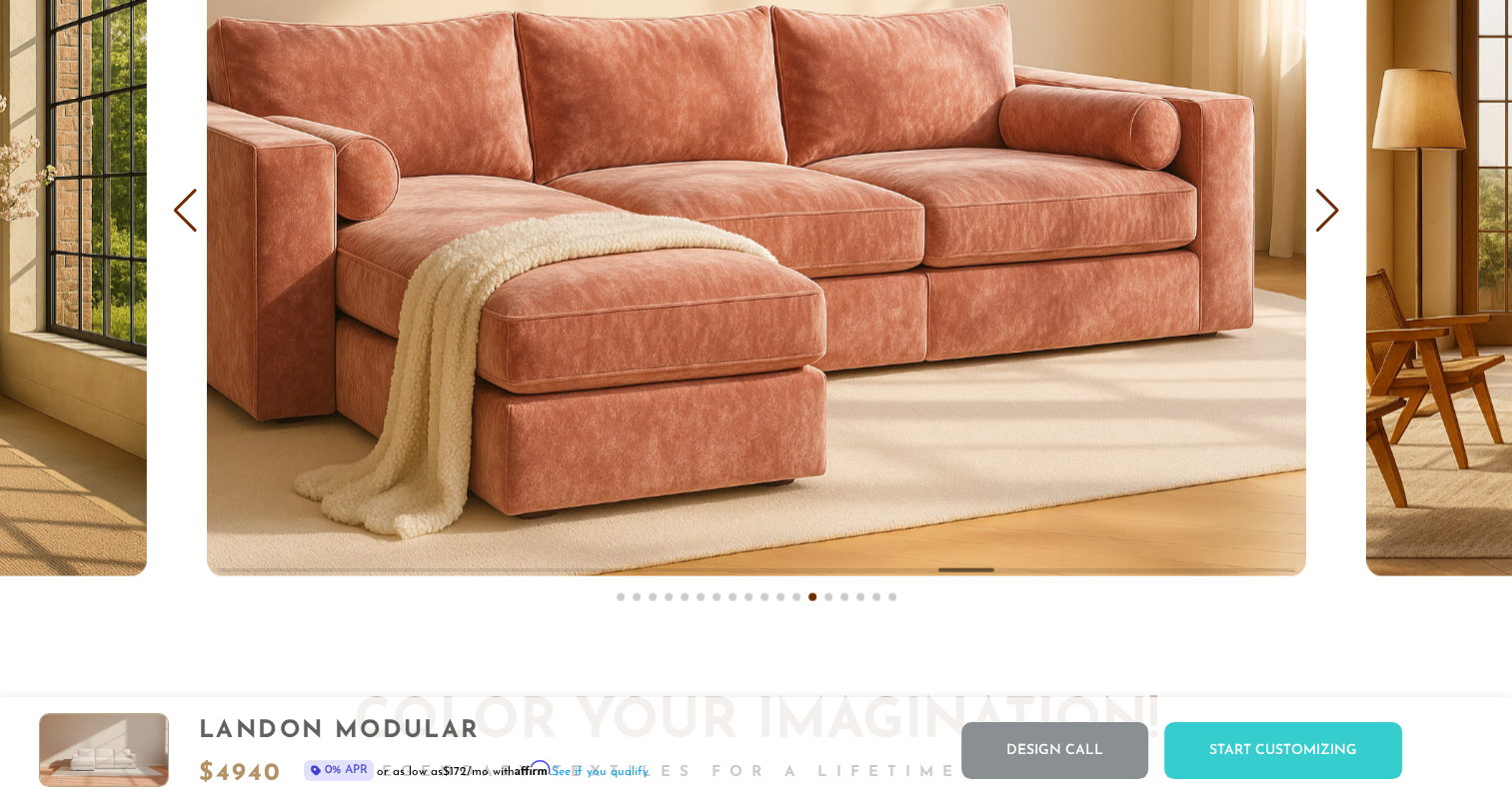 click at bounding box center [1327, 211] 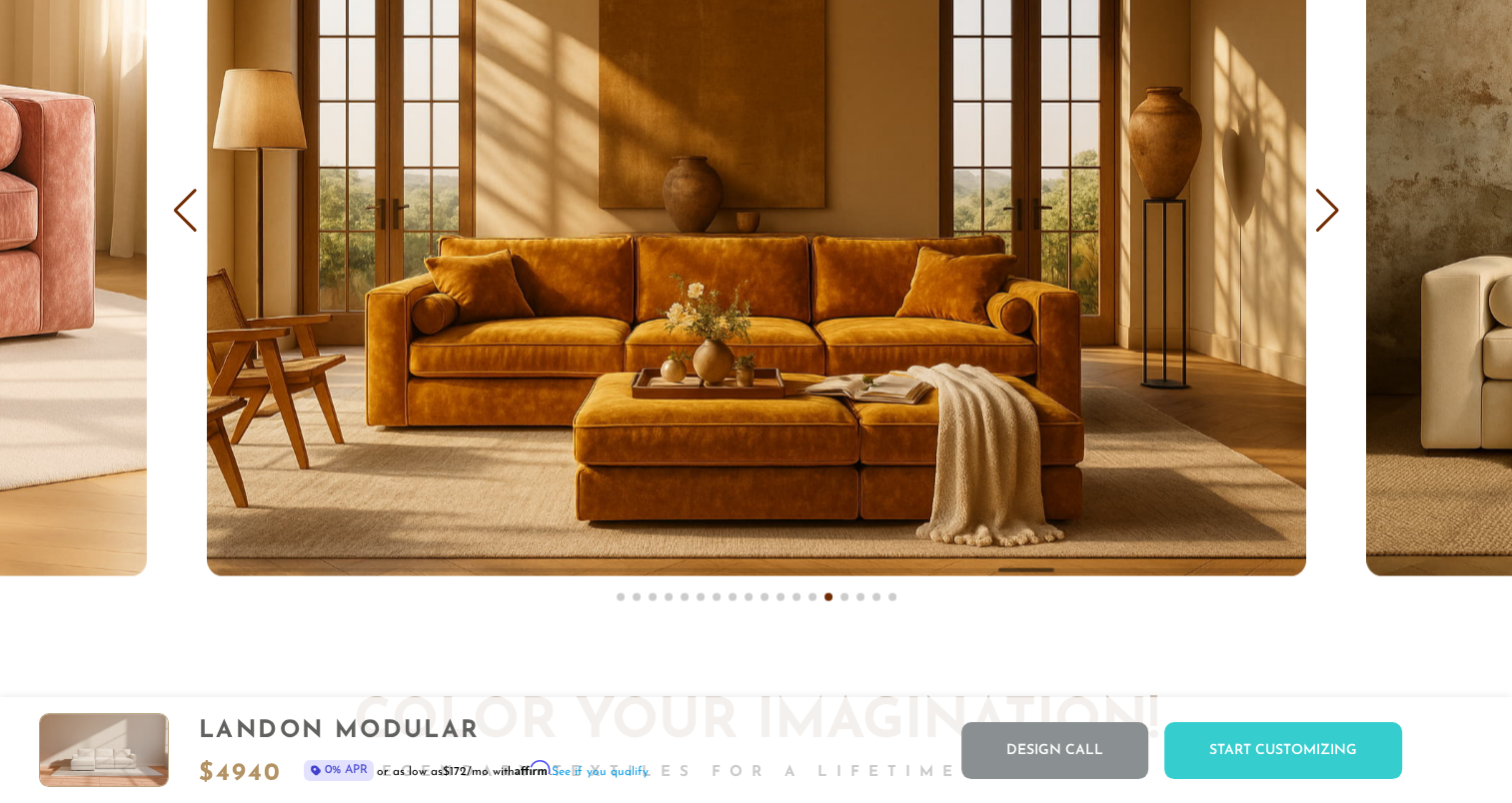 click at bounding box center (1327, 211) 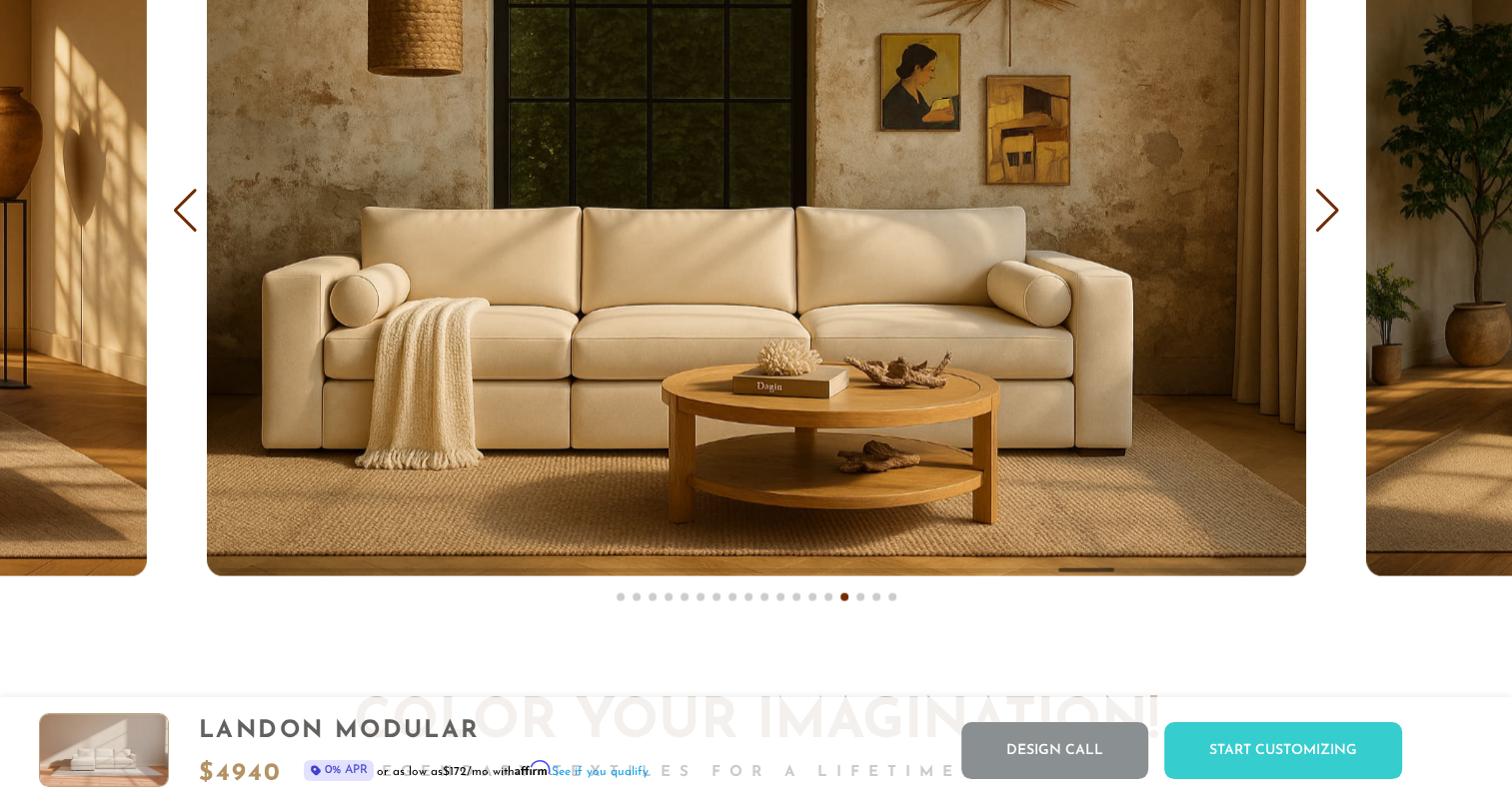 click at bounding box center (1327, 211) 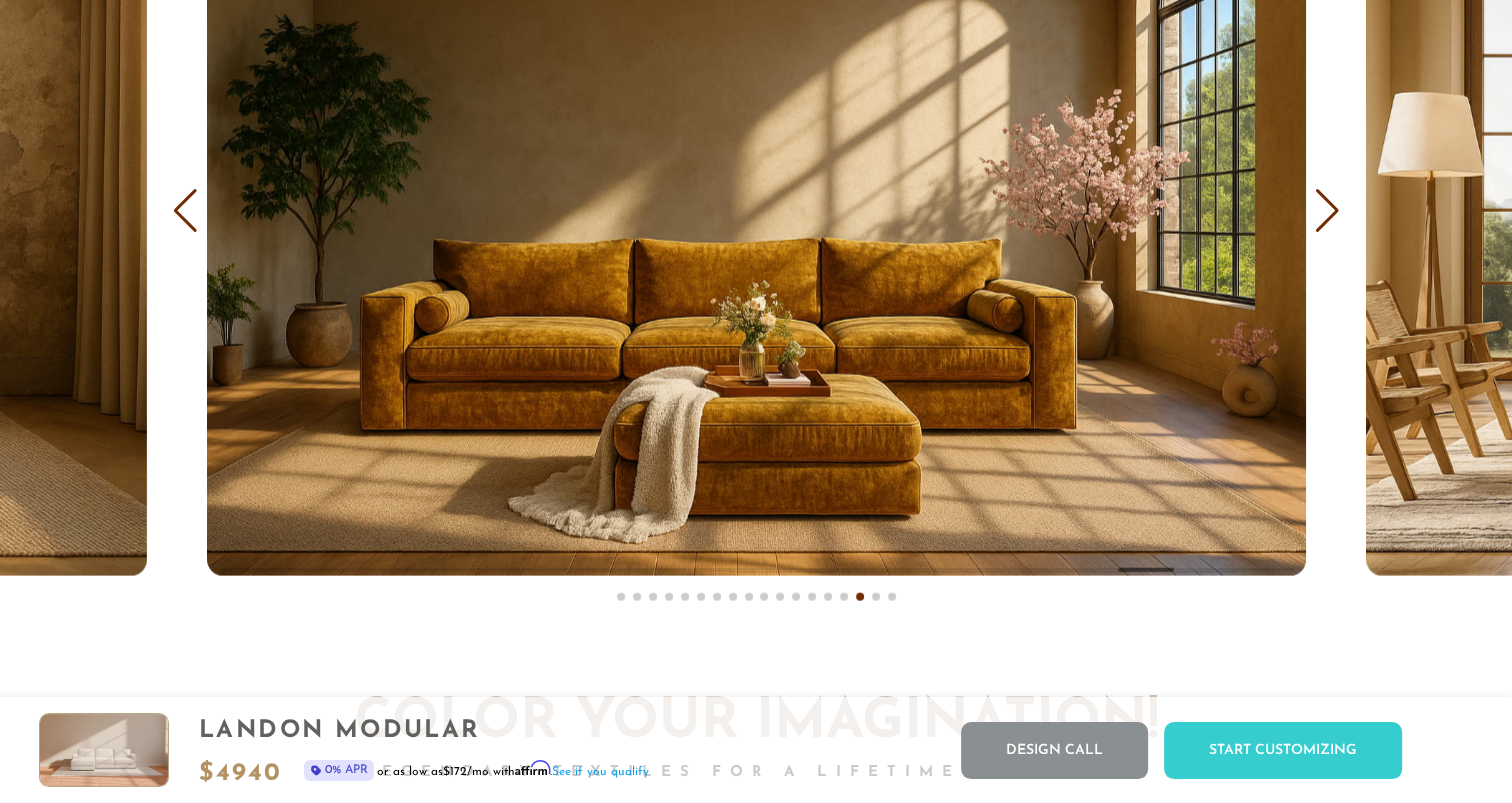 click at bounding box center [1327, 211] 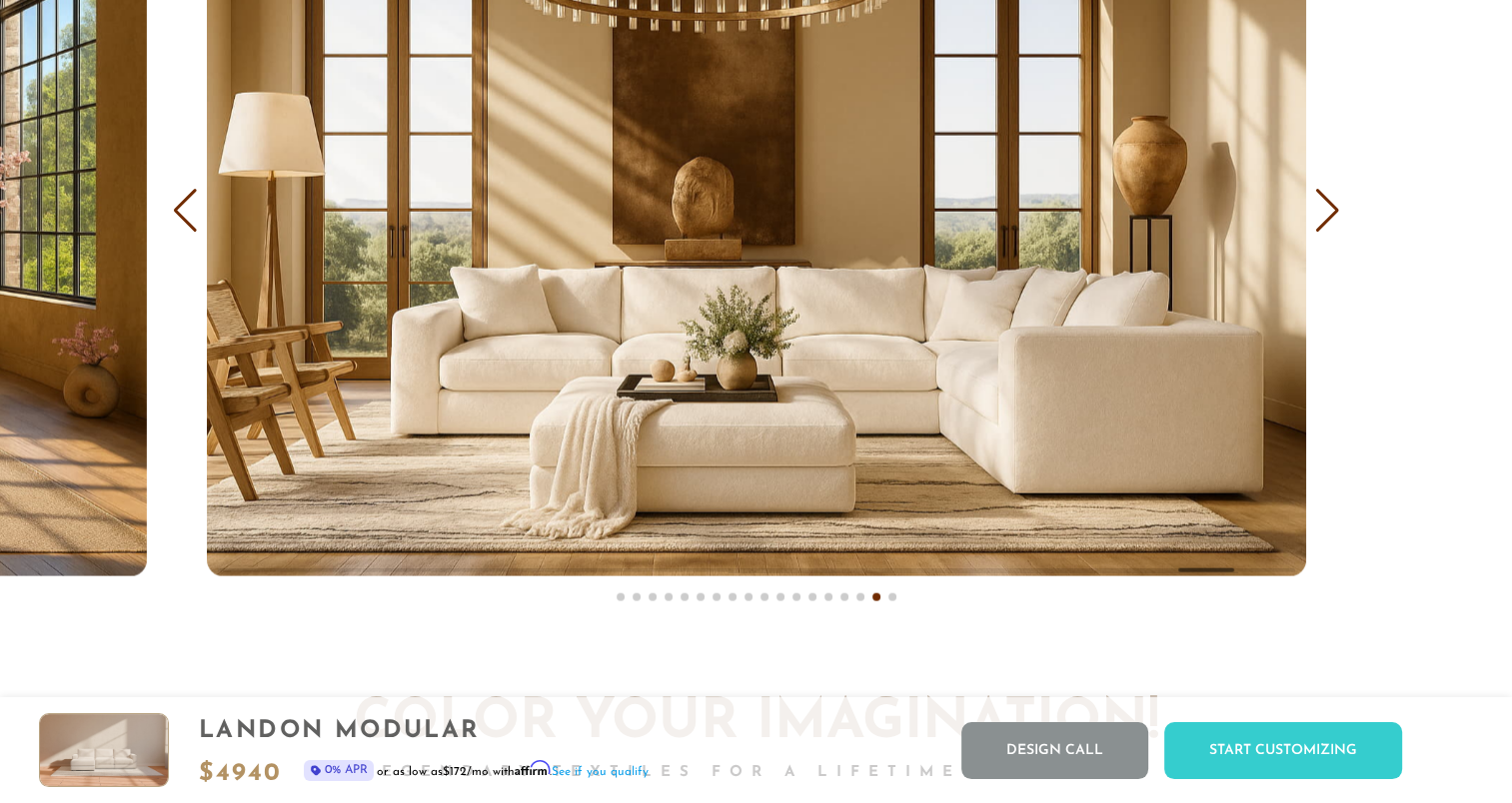 click at bounding box center (1327, 211) 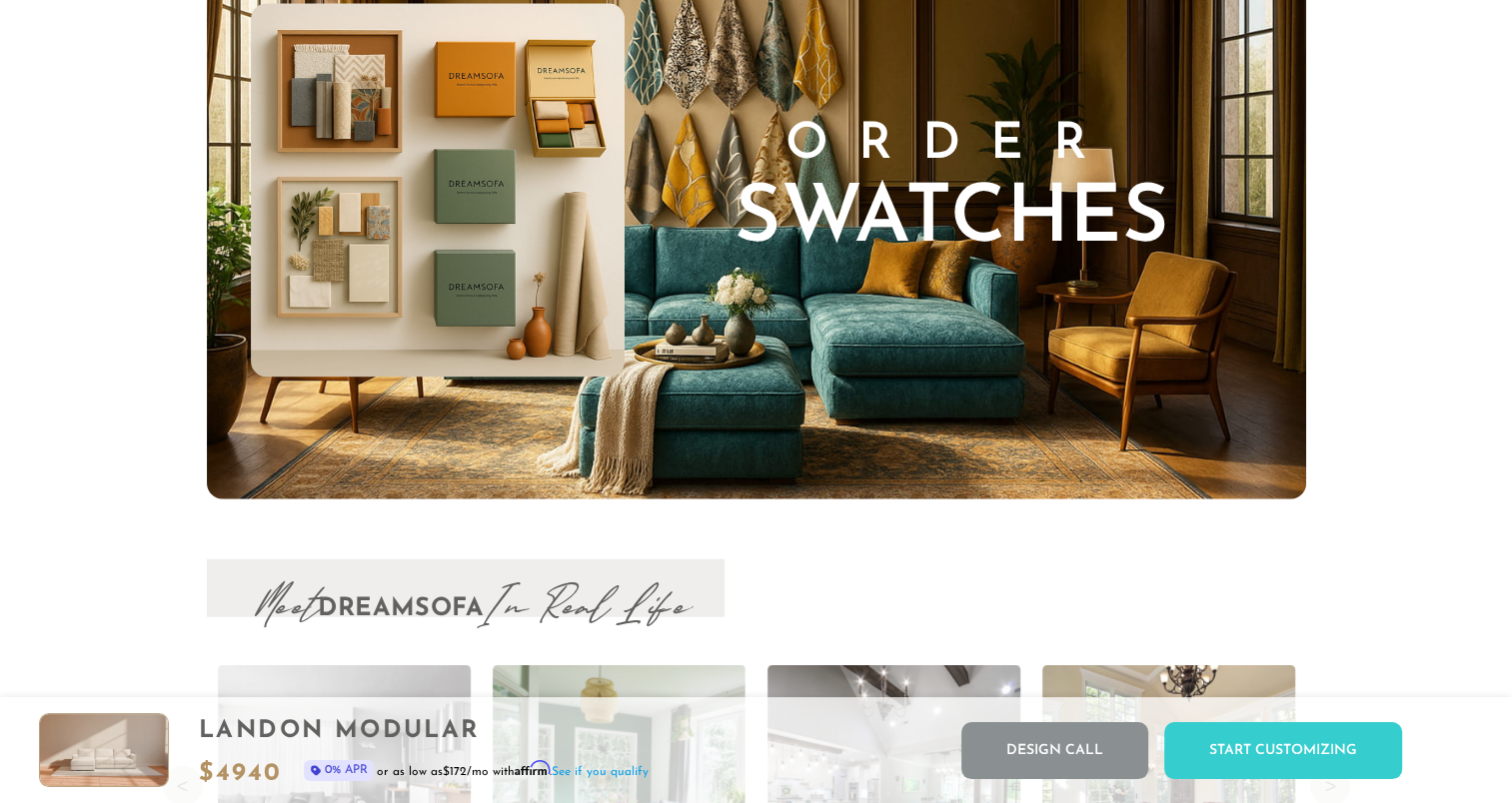 scroll, scrollTop: 20095, scrollLeft: 0, axis: vertical 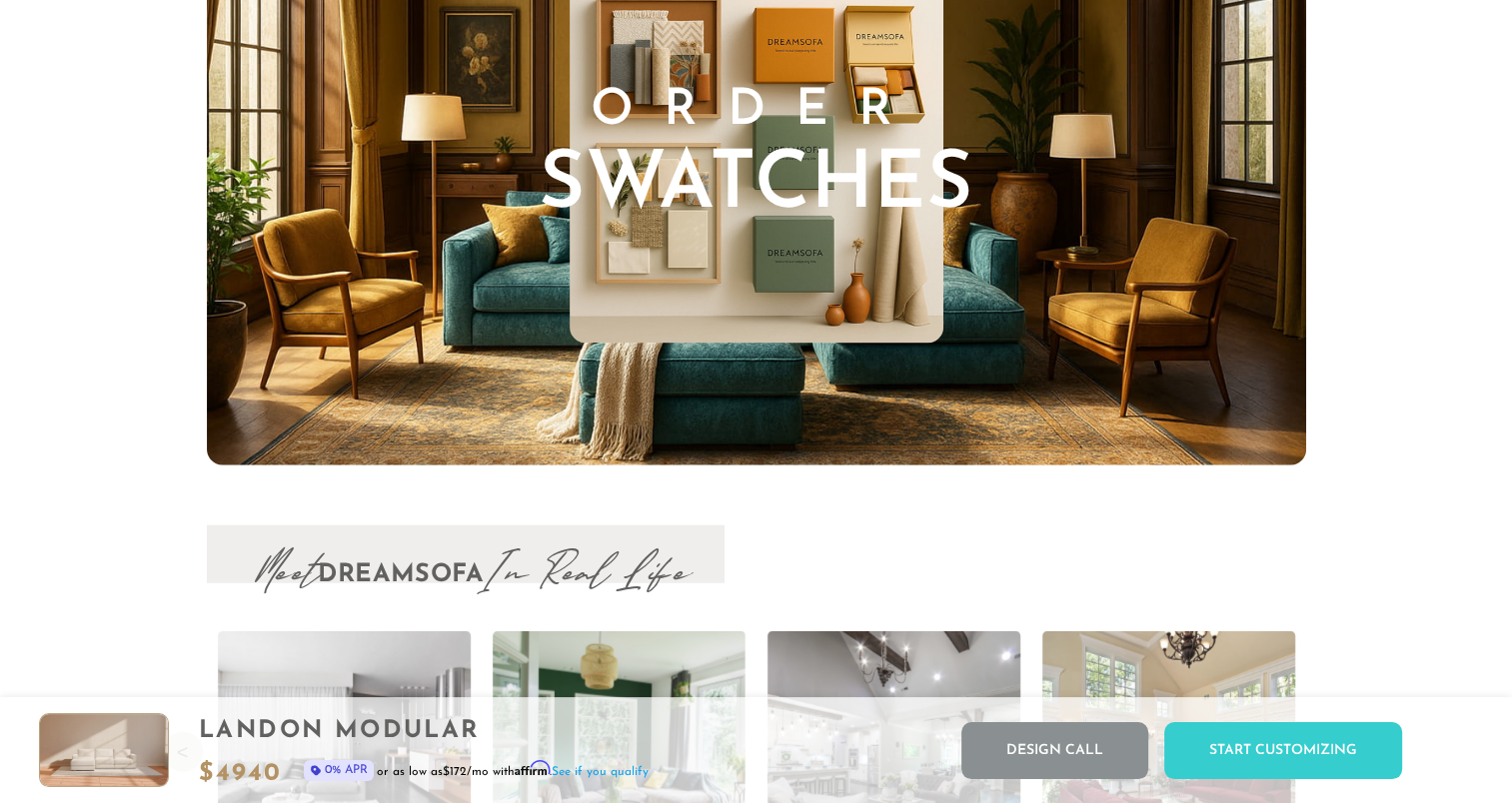 click on "Swatches" at bounding box center [756, 187] 